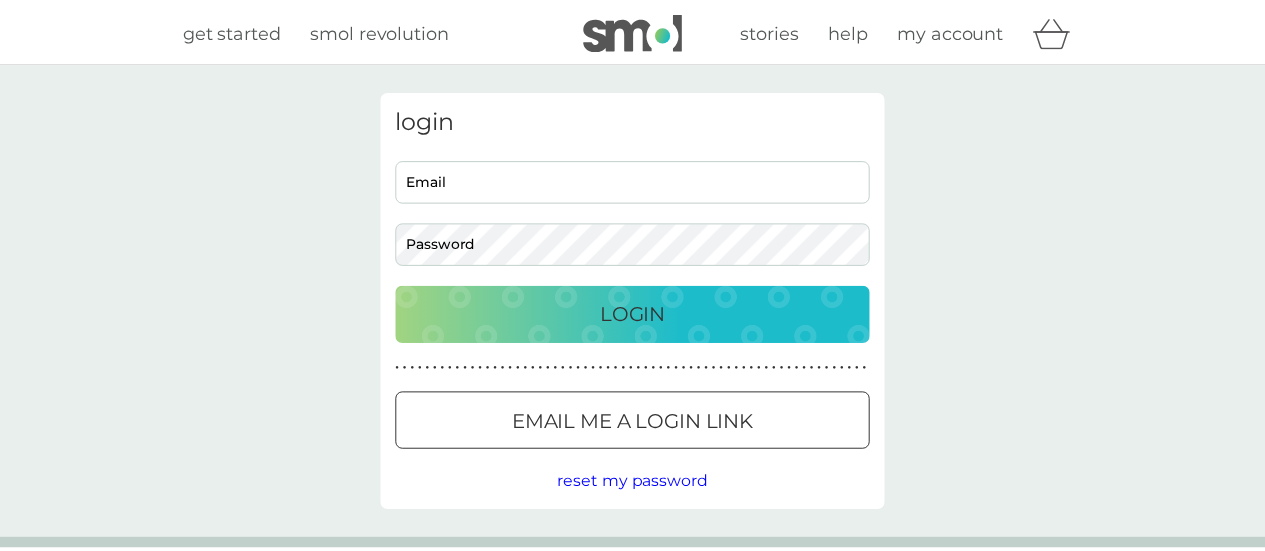 scroll, scrollTop: 0, scrollLeft: 0, axis: both 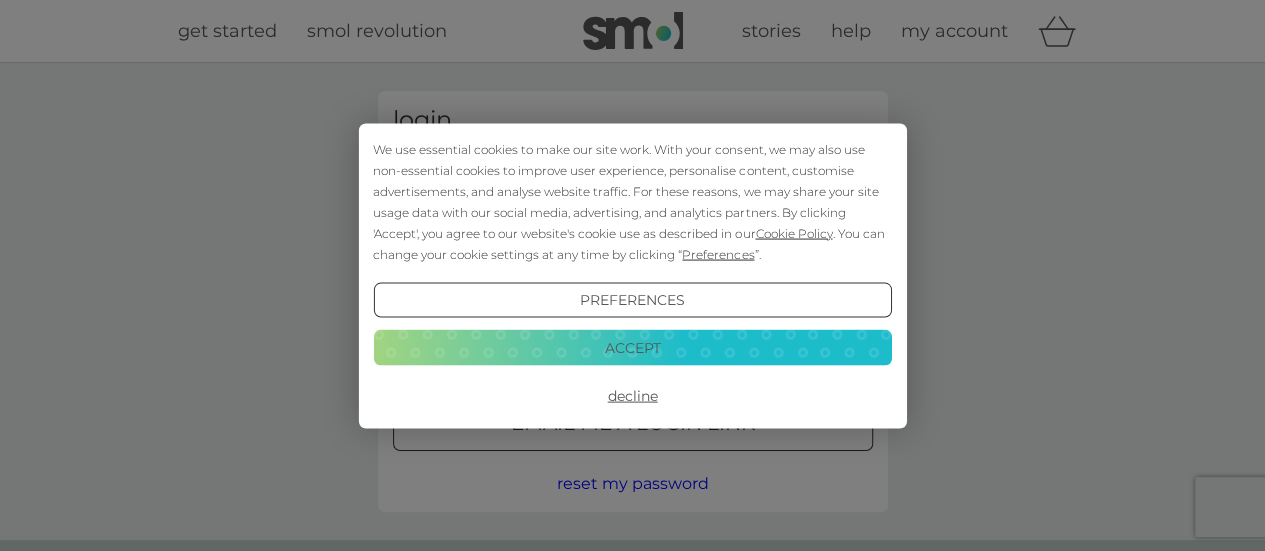 type on "[EMAIL]" 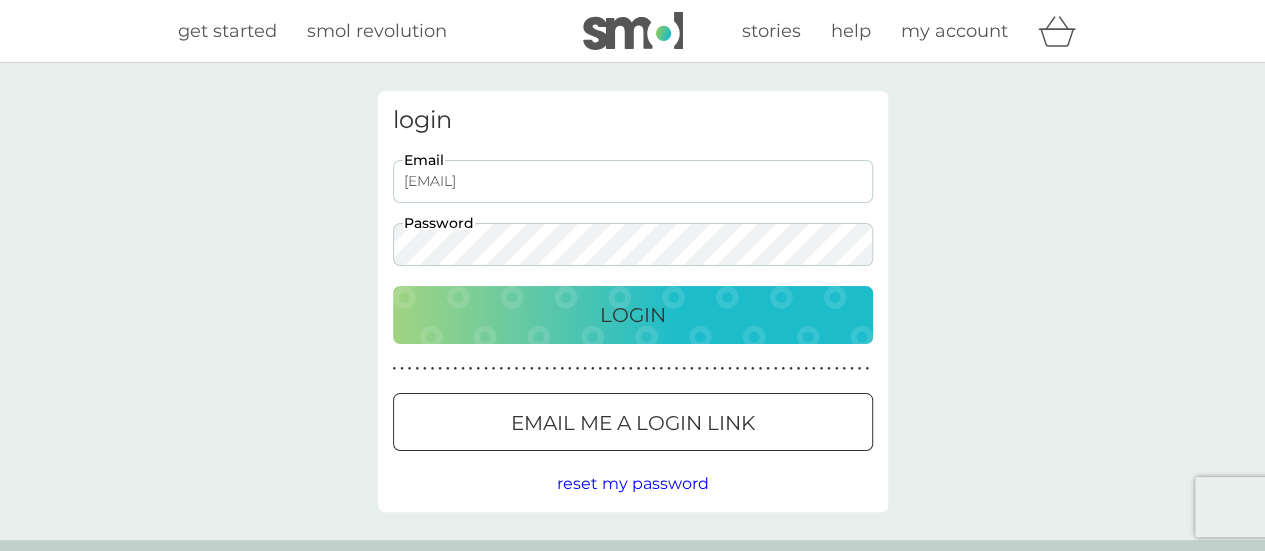scroll, scrollTop: 0, scrollLeft: 0, axis: both 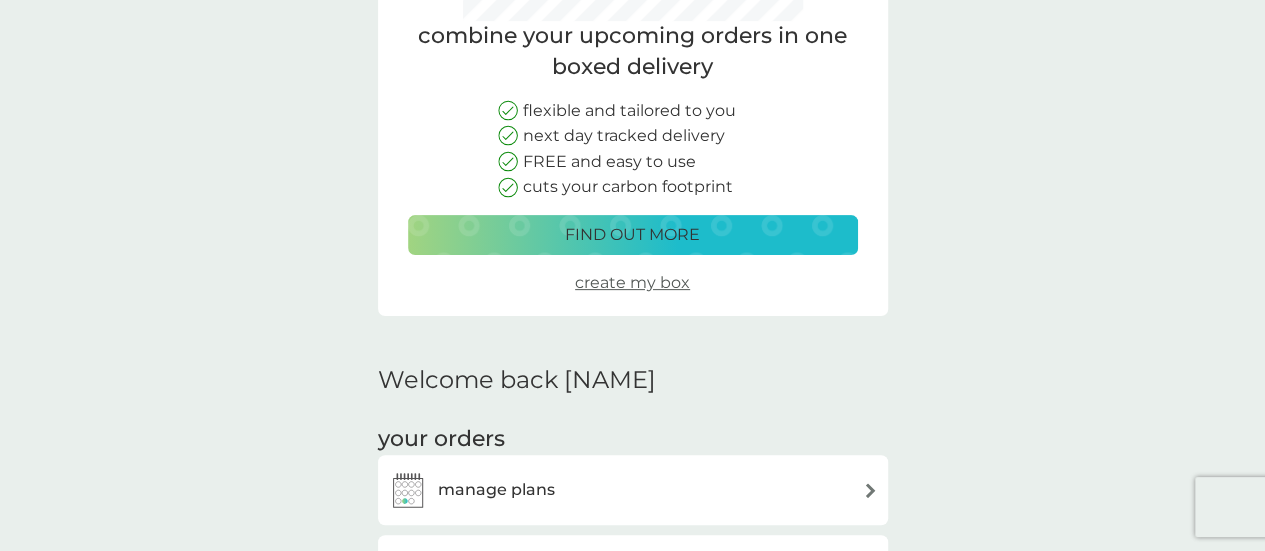 click on "find out more" at bounding box center (632, 235) 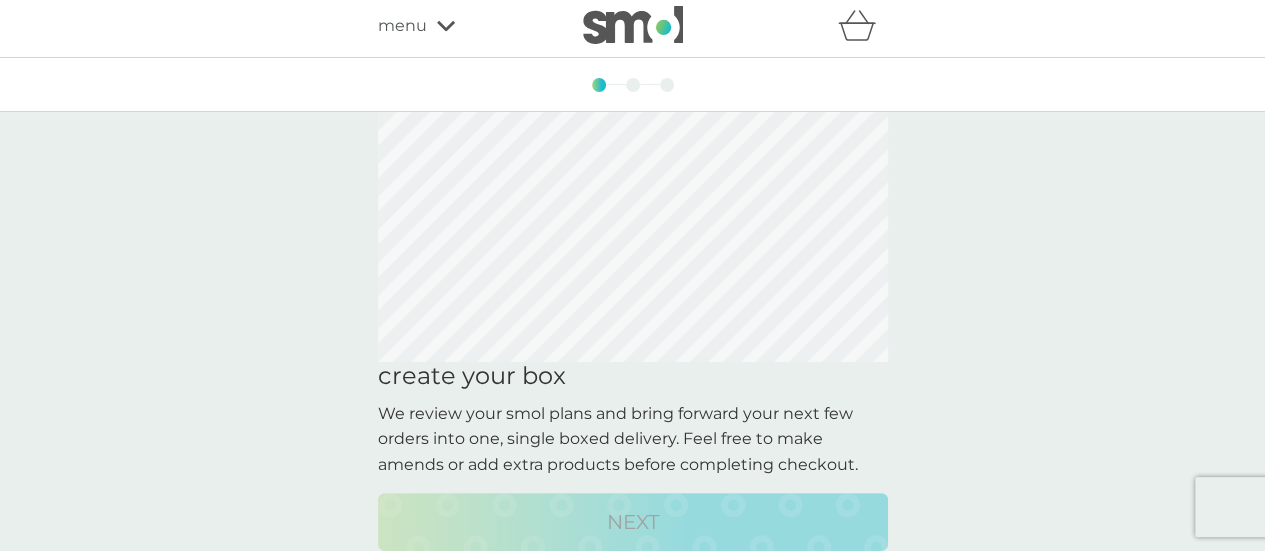 scroll, scrollTop: 4, scrollLeft: 0, axis: vertical 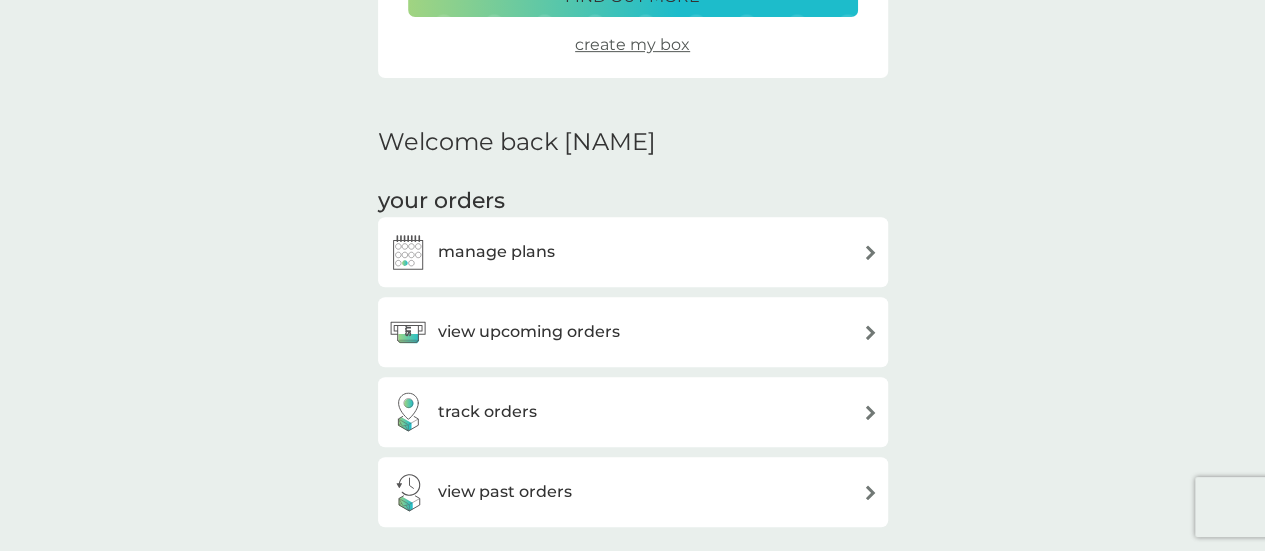 click on "view upcoming orders" at bounding box center (633, 332) 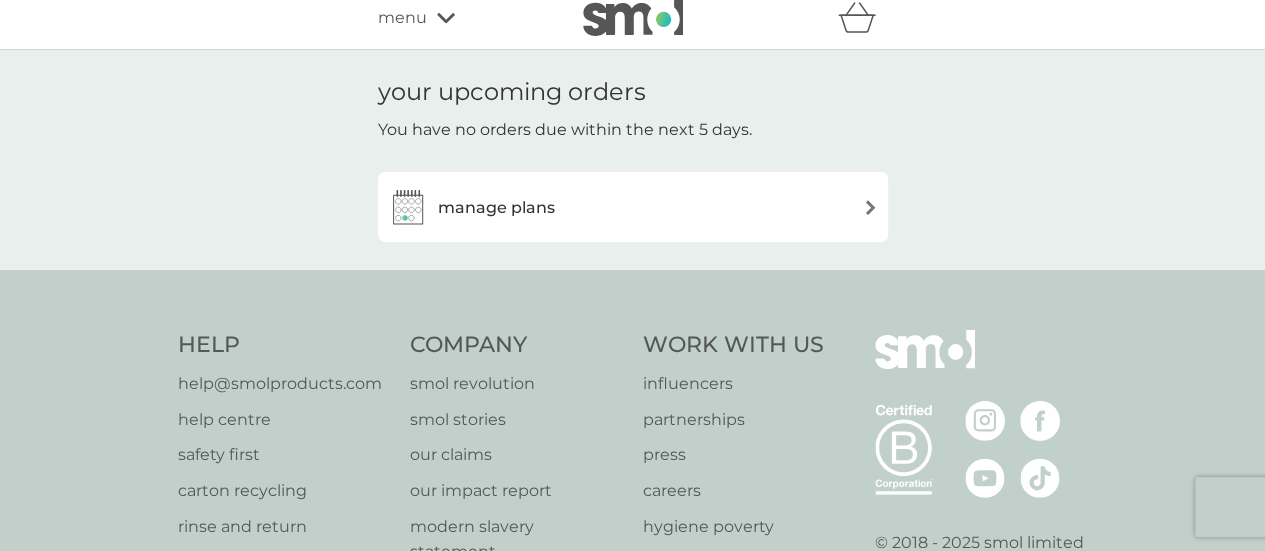 scroll, scrollTop: 14, scrollLeft: 0, axis: vertical 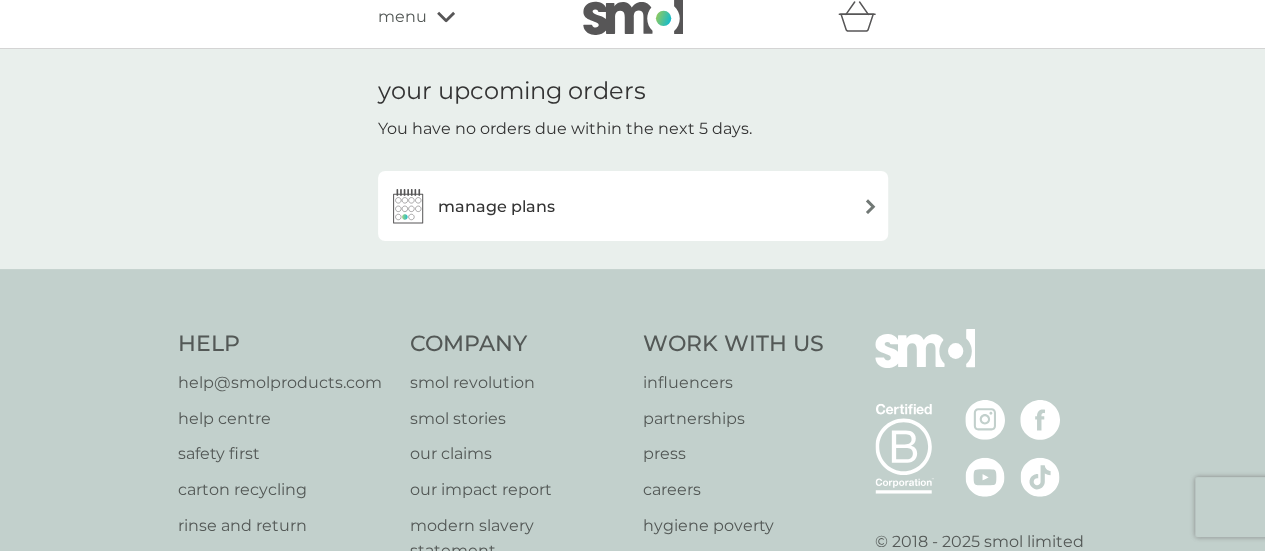 click on "manage plans" at bounding box center (633, 206) 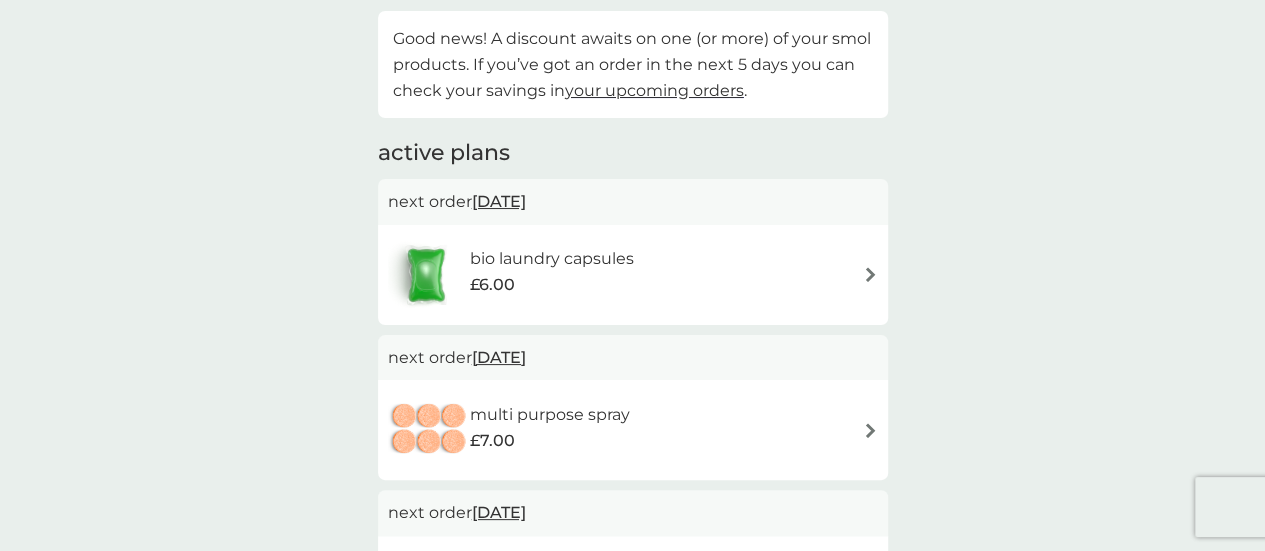 scroll, scrollTop: 366, scrollLeft: 0, axis: vertical 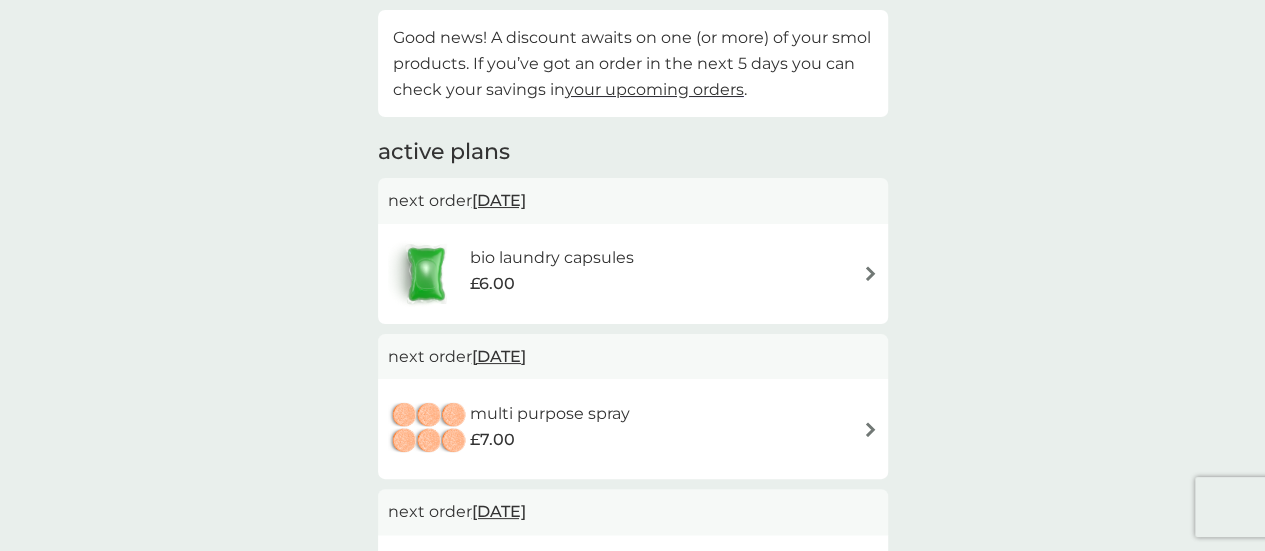 click on "bio laundry capsules" at bounding box center (551, 258) 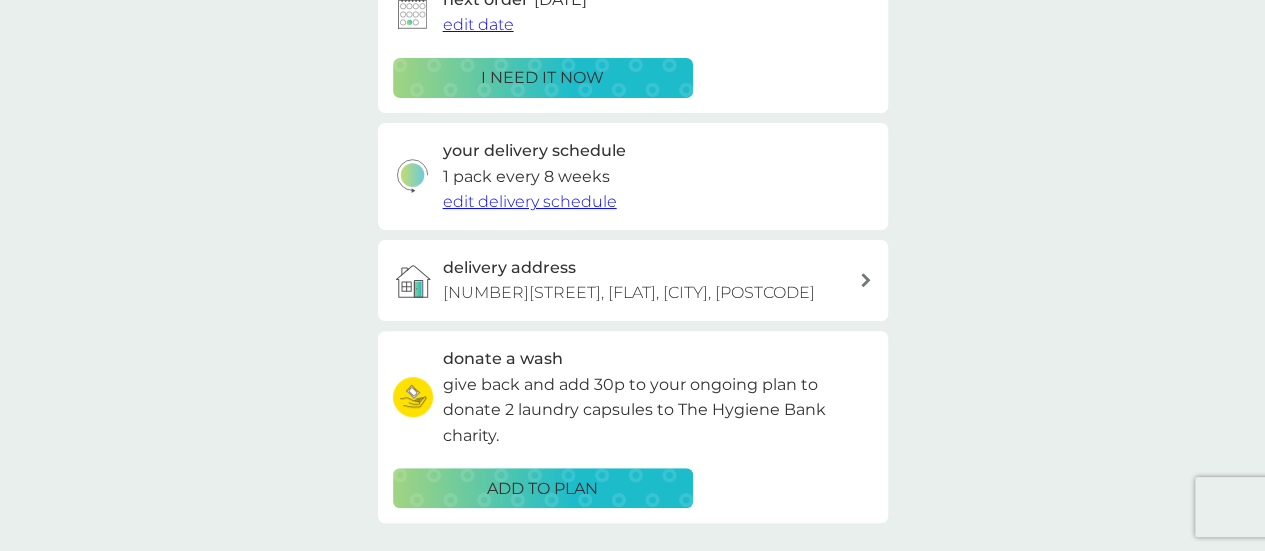 scroll, scrollTop: 0, scrollLeft: 0, axis: both 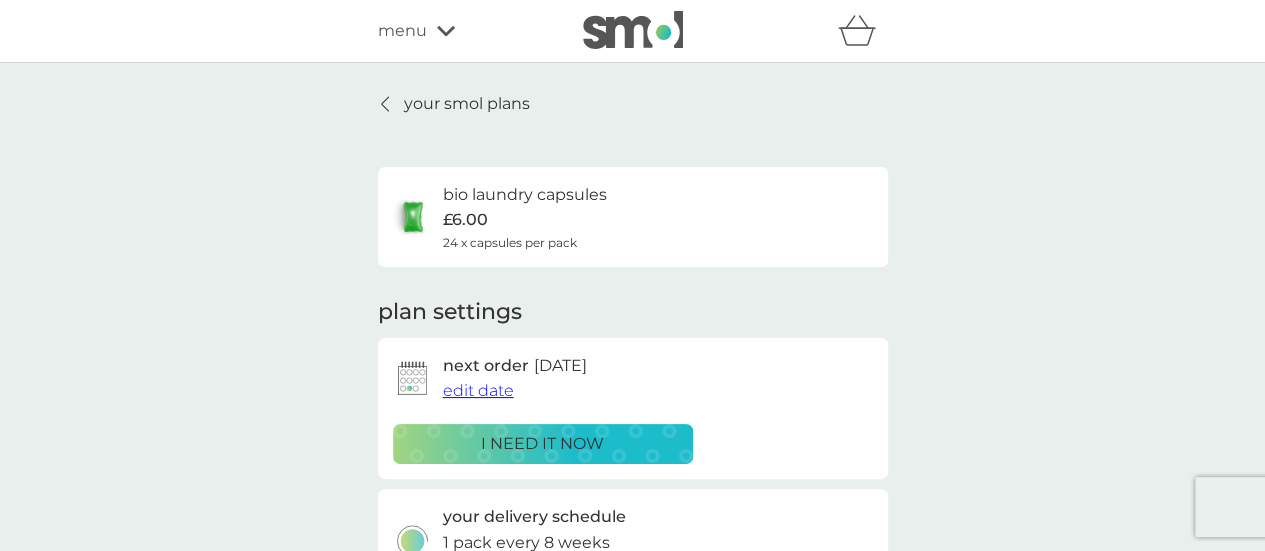 click on "i need it now" at bounding box center [542, 444] 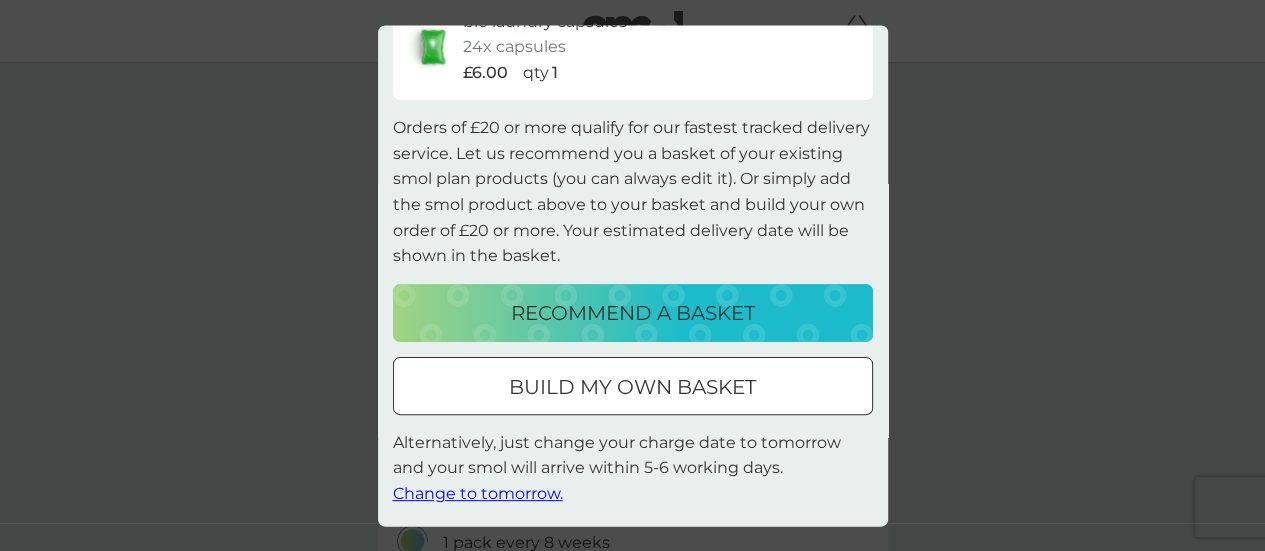 scroll, scrollTop: 96, scrollLeft: 0, axis: vertical 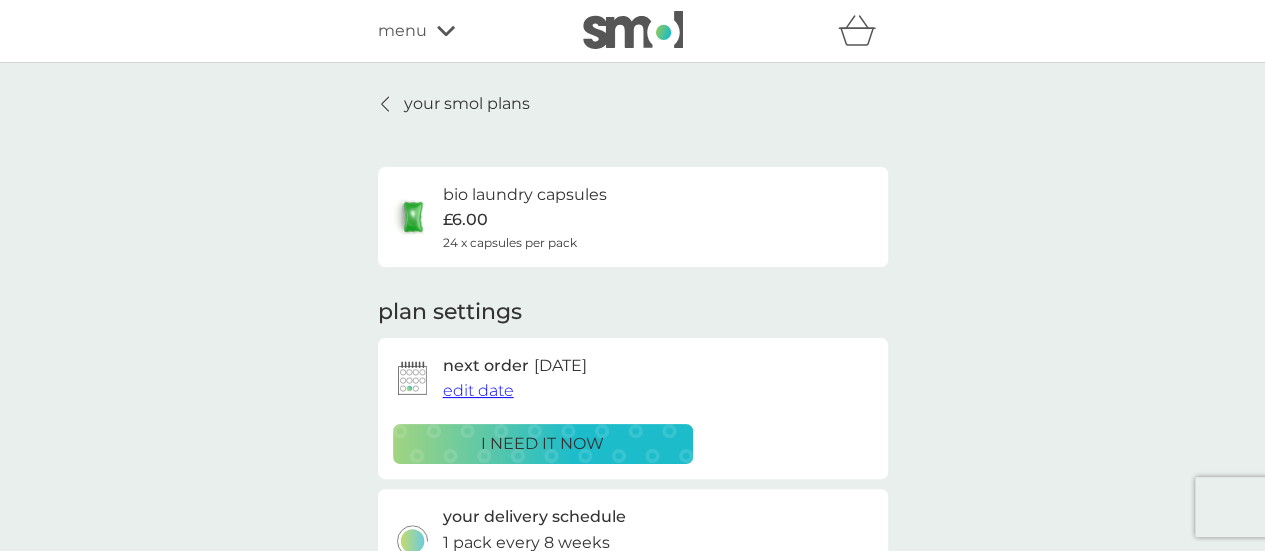 click on "your smol plans" at bounding box center (467, 104) 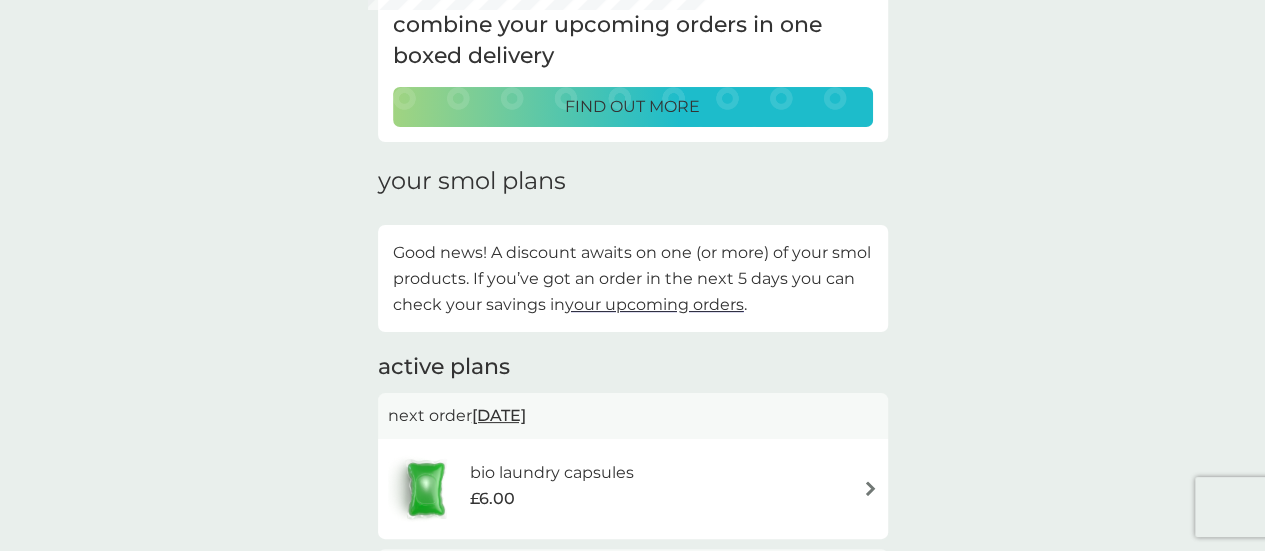 scroll, scrollTop: 0, scrollLeft: 0, axis: both 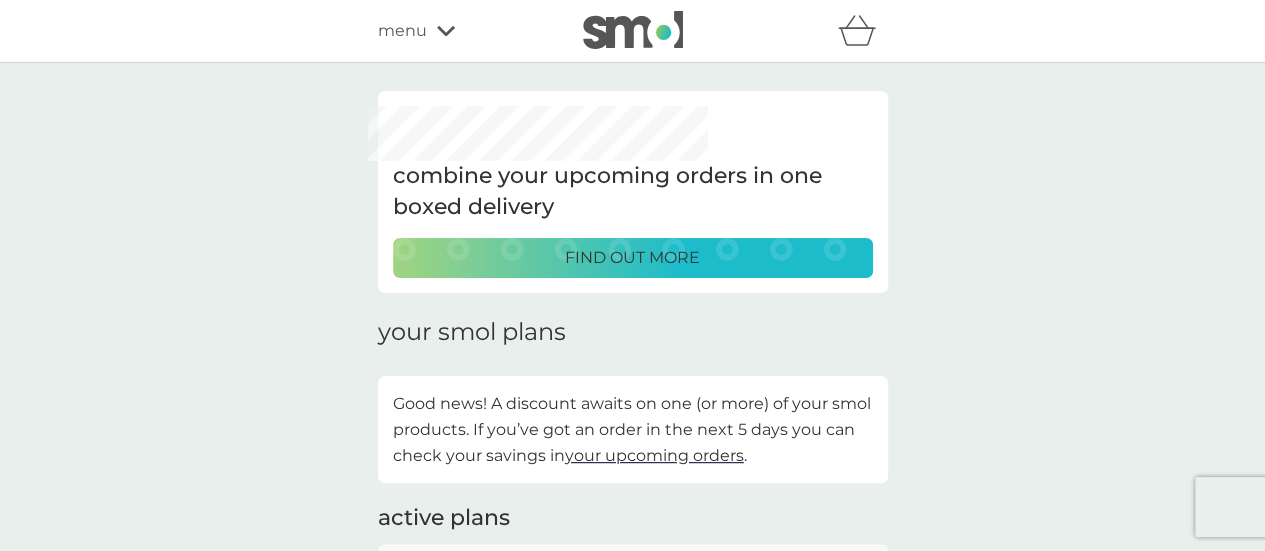 click on "menu" at bounding box center (402, 31) 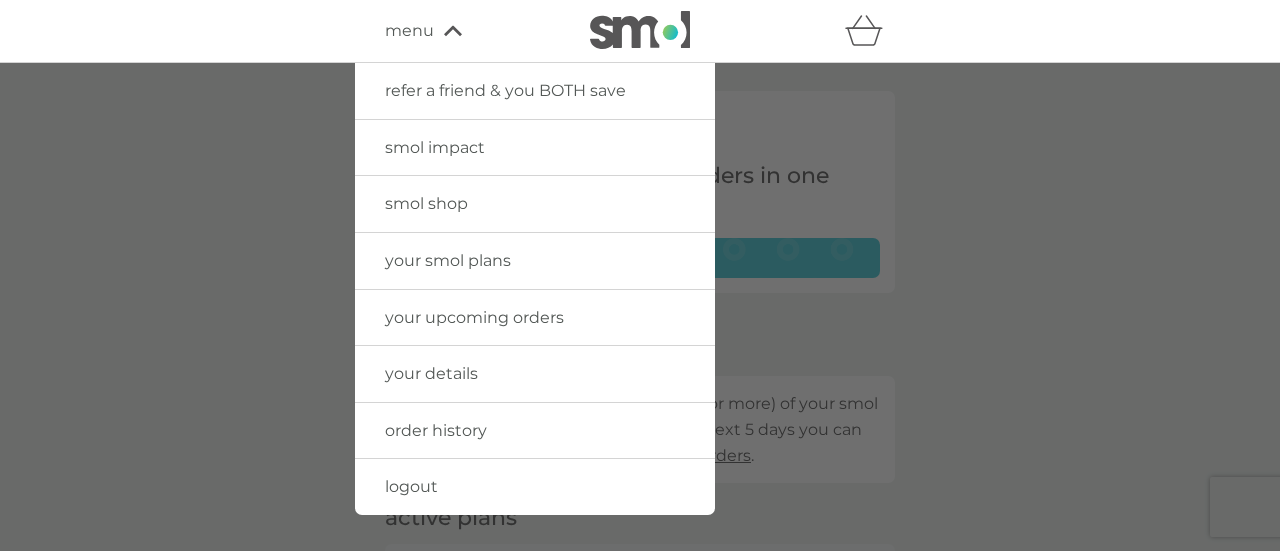 click on "order history" at bounding box center (436, 430) 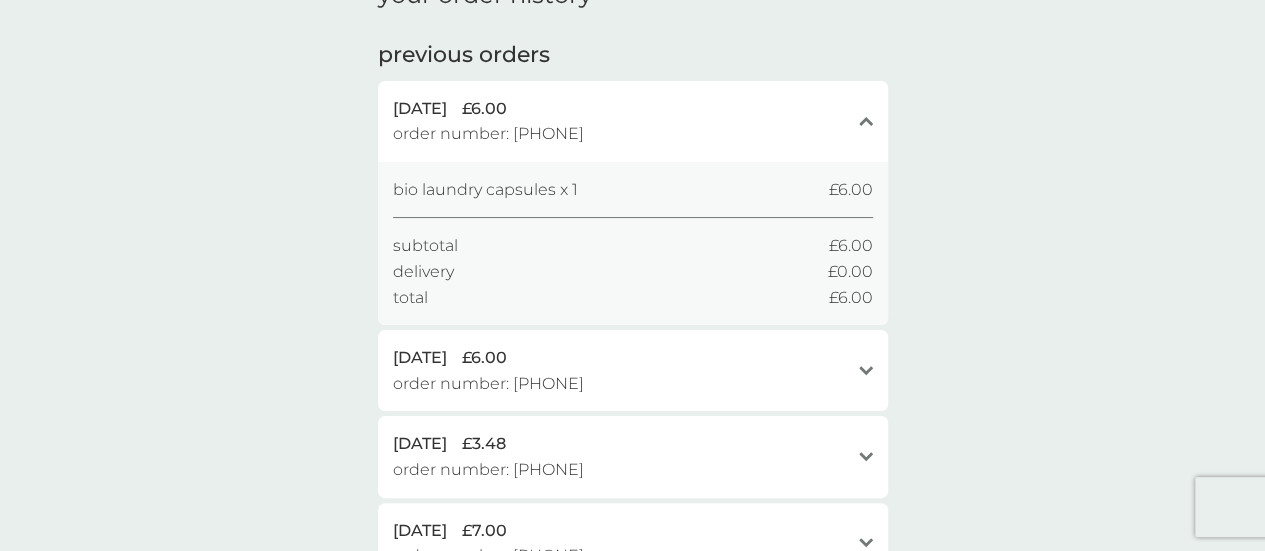 scroll, scrollTop: 124, scrollLeft: 0, axis: vertical 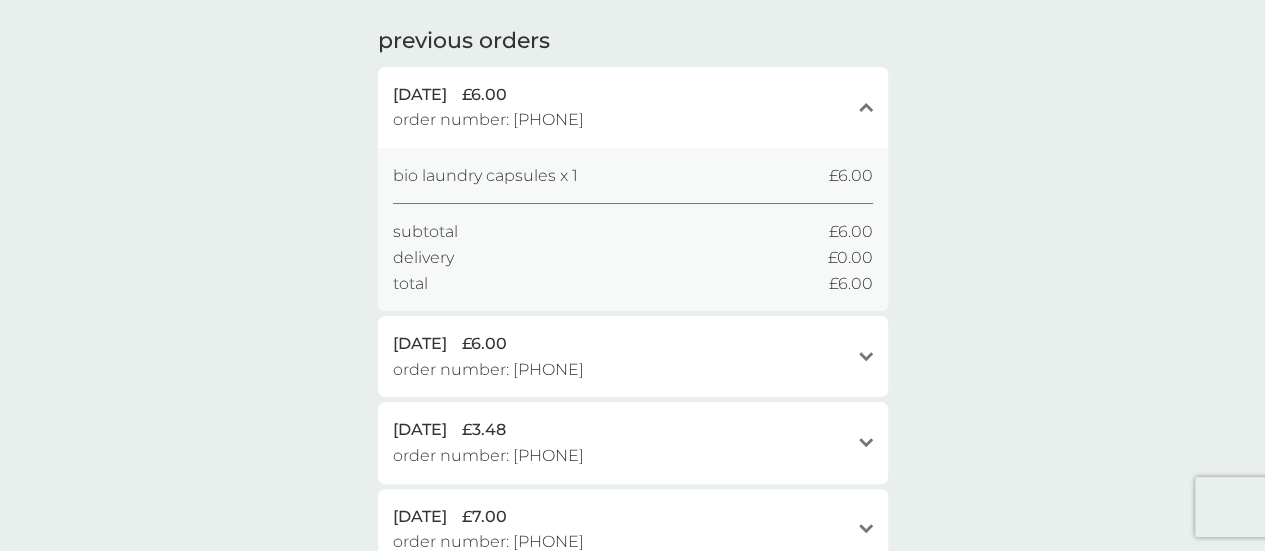 click on "open" 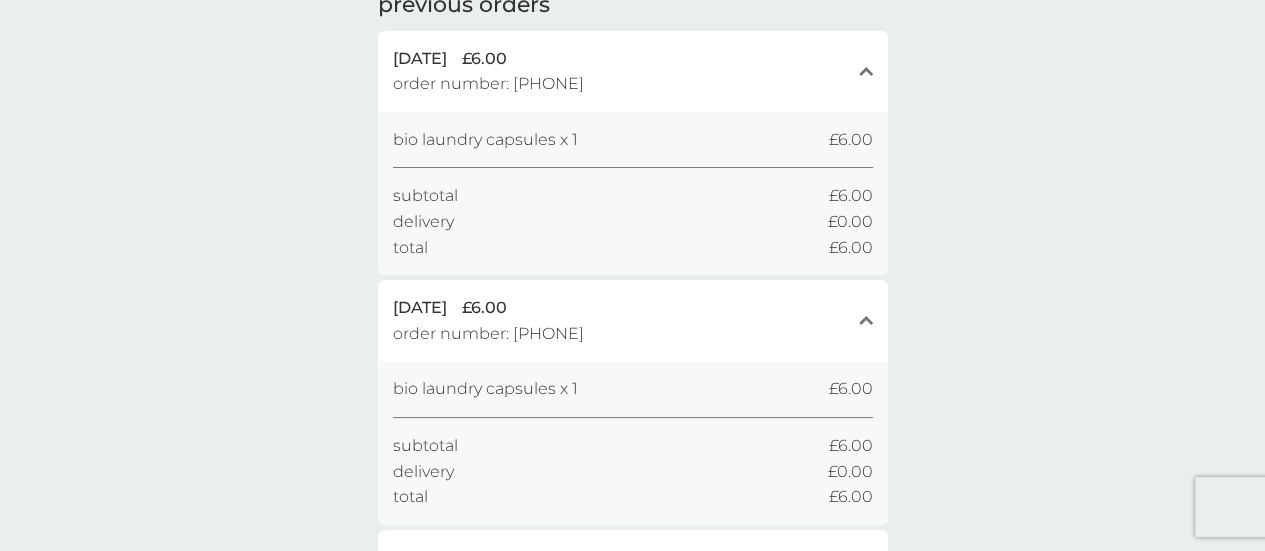 scroll, scrollTop: 0, scrollLeft: 0, axis: both 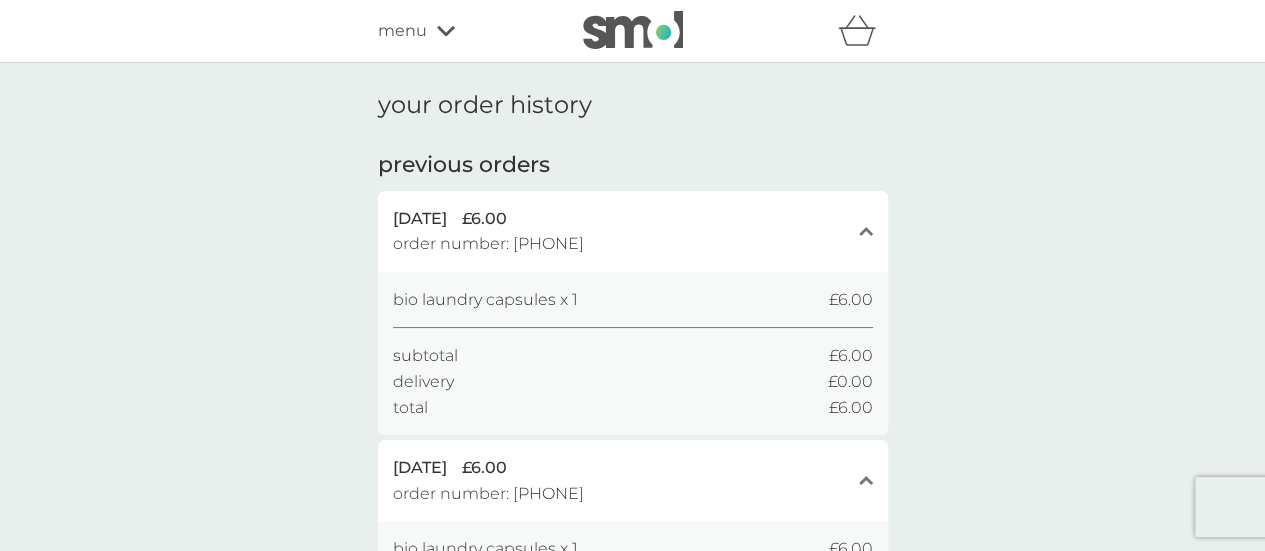 click on "refer a friend & you BOTH save smol impact smol shop your smol plans your upcoming orders your details order history logout menu" at bounding box center [633, 31] 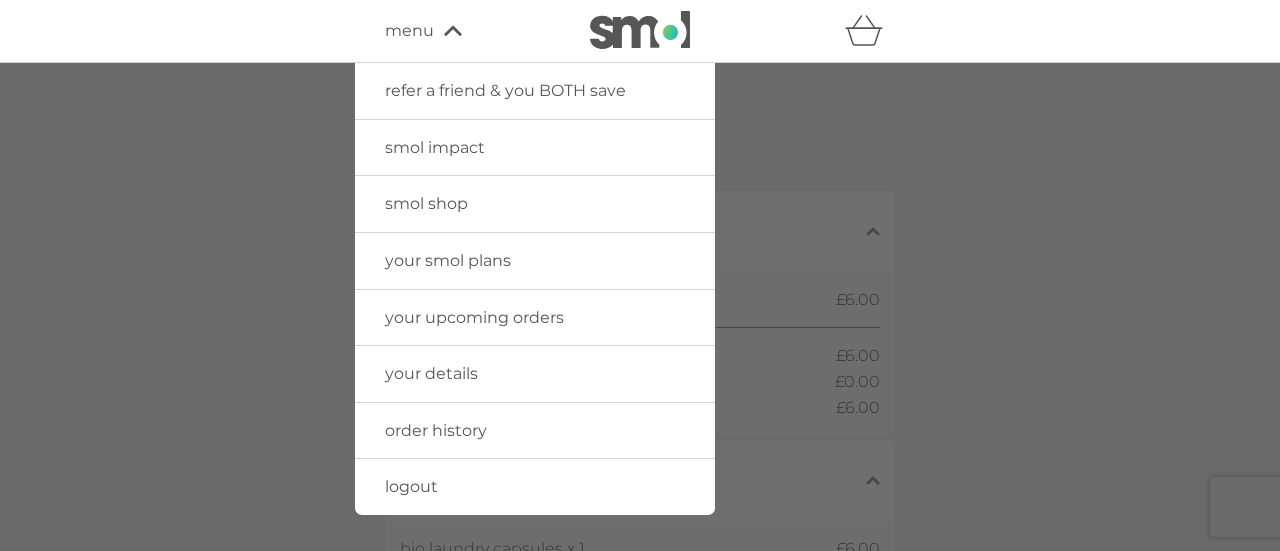 click on "your smol plans" at bounding box center (535, 261) 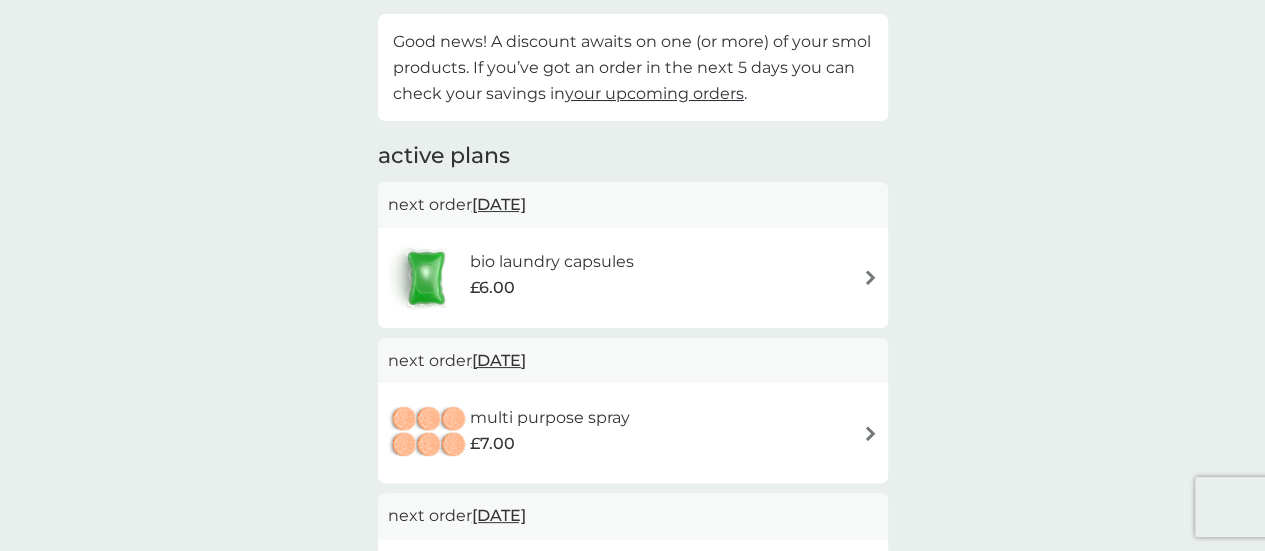scroll, scrollTop: 370, scrollLeft: 0, axis: vertical 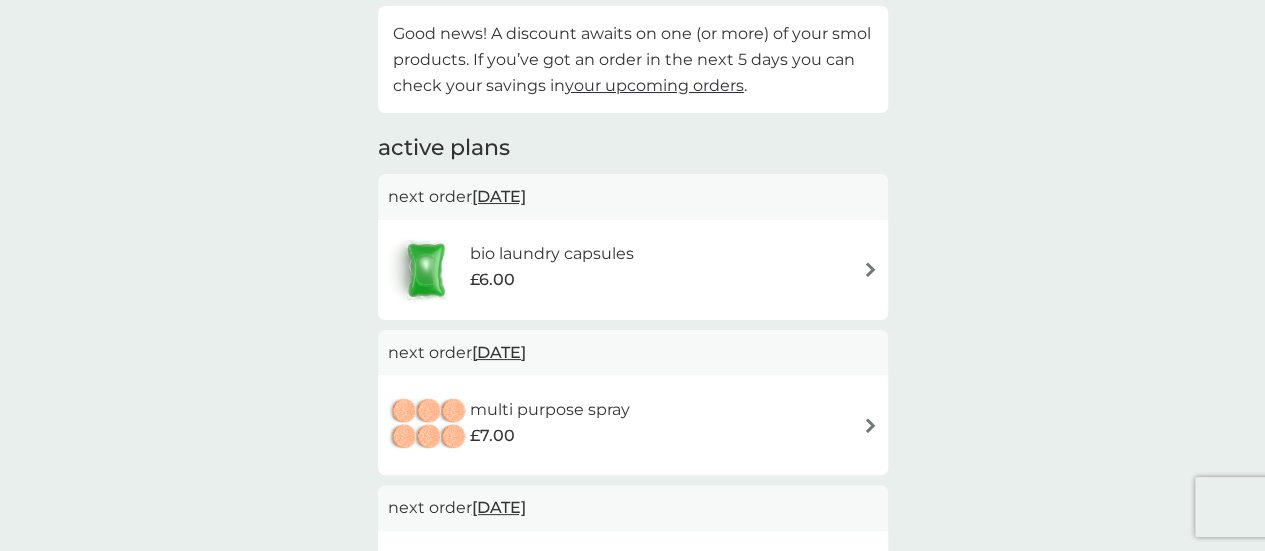 click on "bio laundry capsules £6.00" at bounding box center [633, 270] 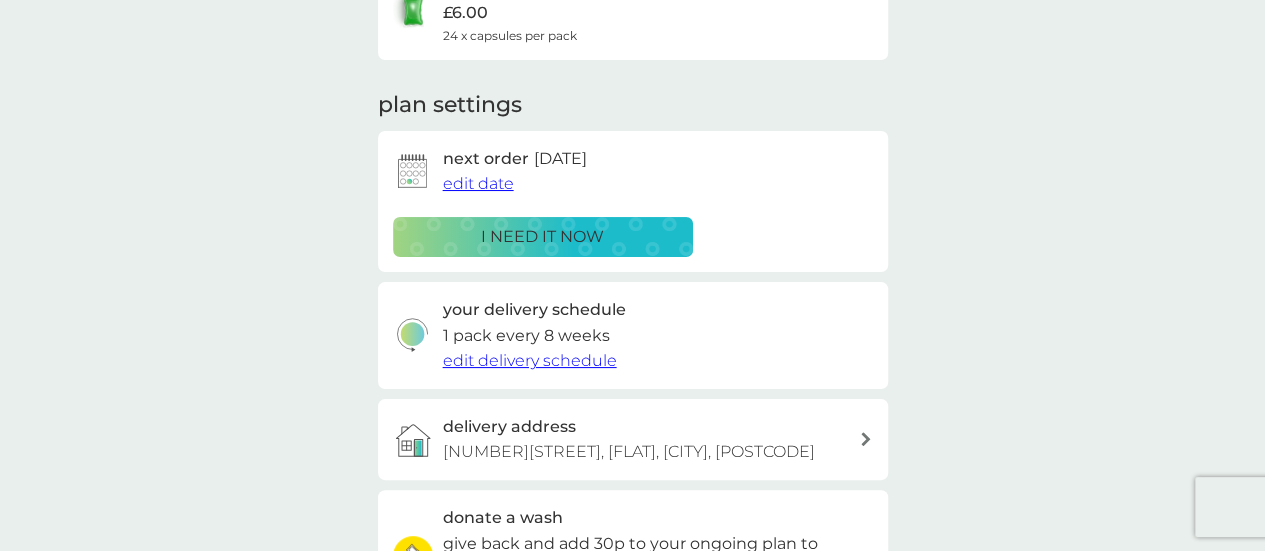 scroll, scrollTop: 208, scrollLeft: 0, axis: vertical 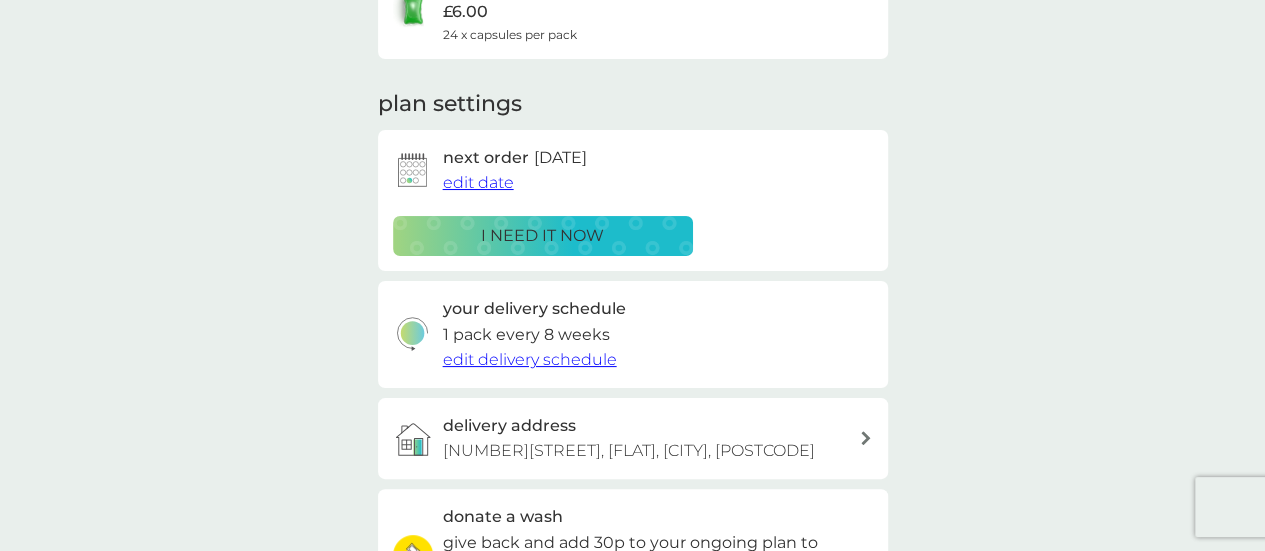 click on "edit delivery schedule" at bounding box center [530, 359] 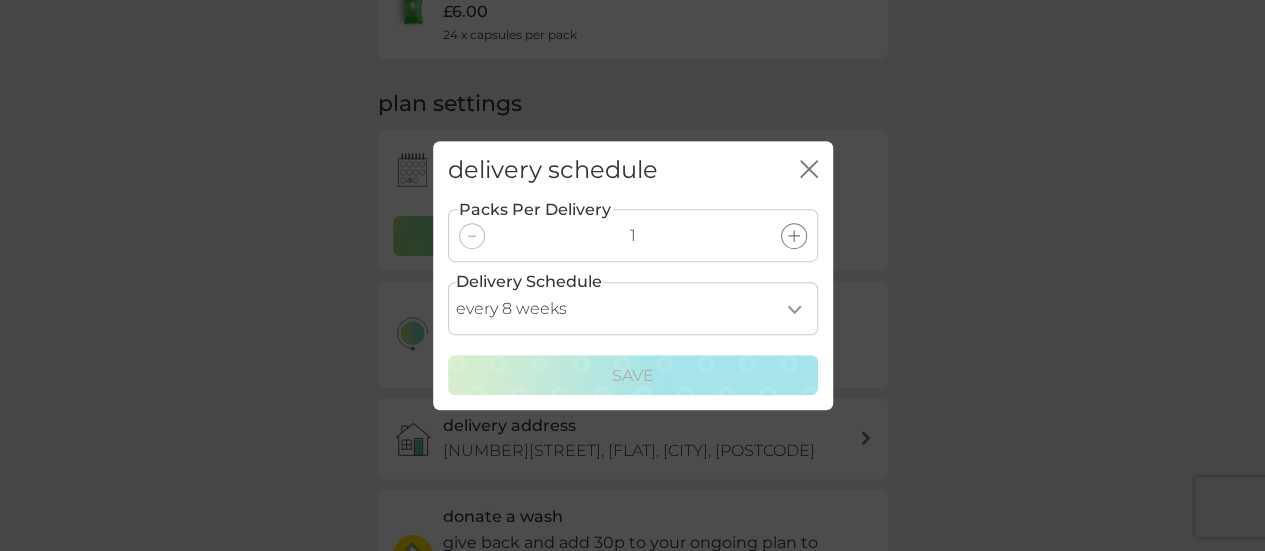 click on "every 1 week every 2 weeks every 3 weeks every 4 weeks every 5 weeks every 6 weeks every 7 weeks every 8 weeks every 9 weeks every 10 weeks every 11 weeks every 12 weeks every 13 weeks every 14 weeks every 15 weeks every 16 weeks every 17 weeks" at bounding box center (633, 308) 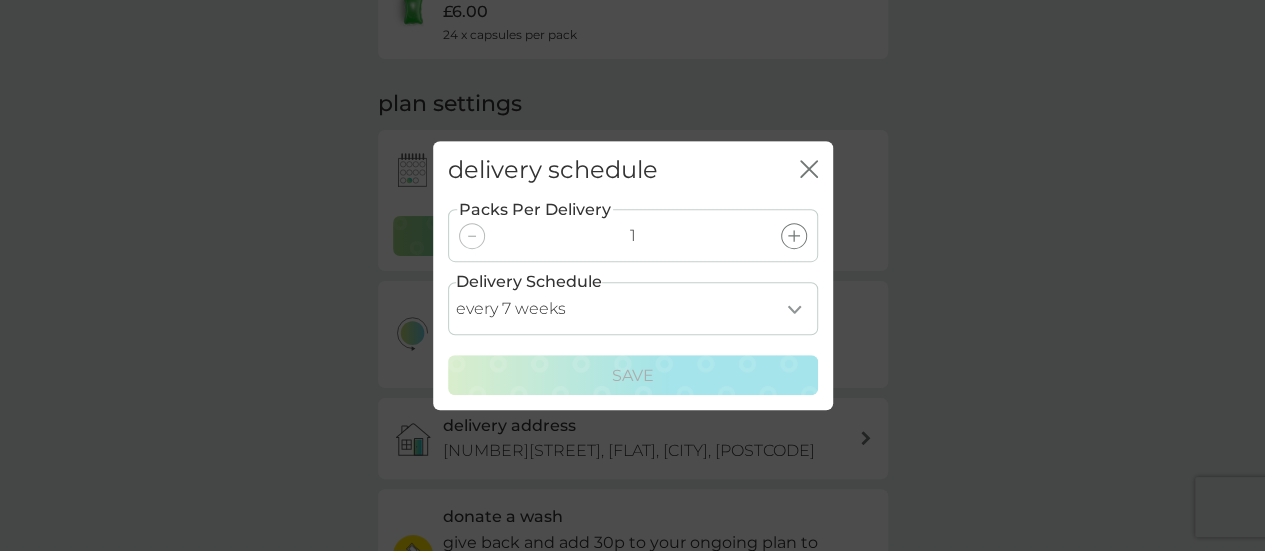 click on "every 1 week every 2 weeks every 3 weeks every 4 weeks every 5 weeks every 6 weeks every 7 weeks every 8 weeks every 9 weeks every 10 weeks every 11 weeks every 12 weeks every 13 weeks every 14 weeks every 15 weeks every 16 weeks every 17 weeks" at bounding box center [633, 308] 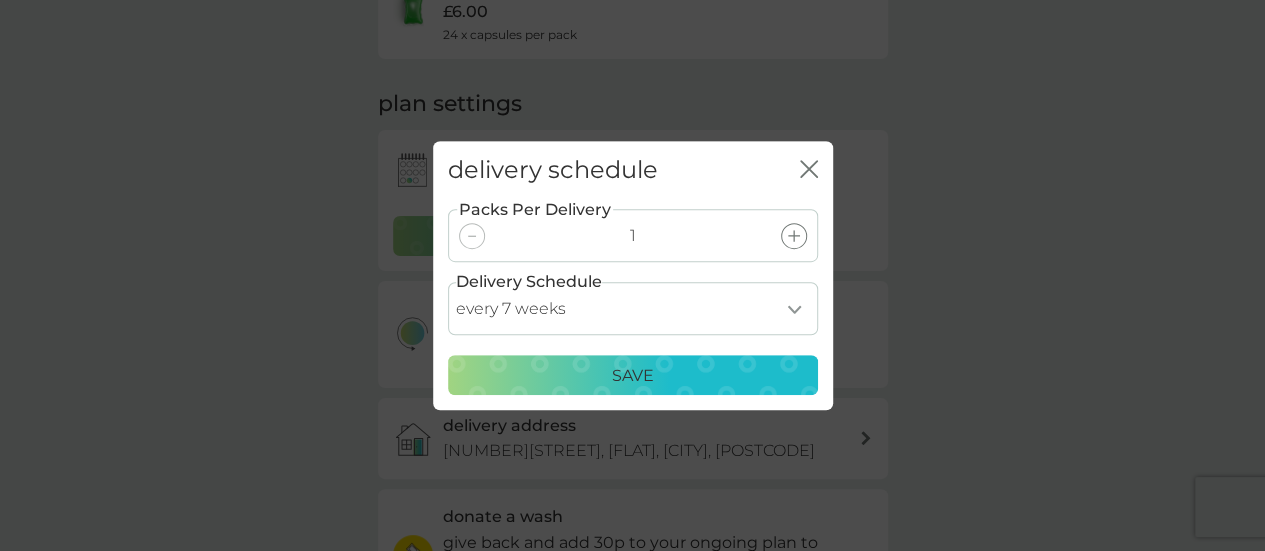 click on "Save" at bounding box center (633, 376) 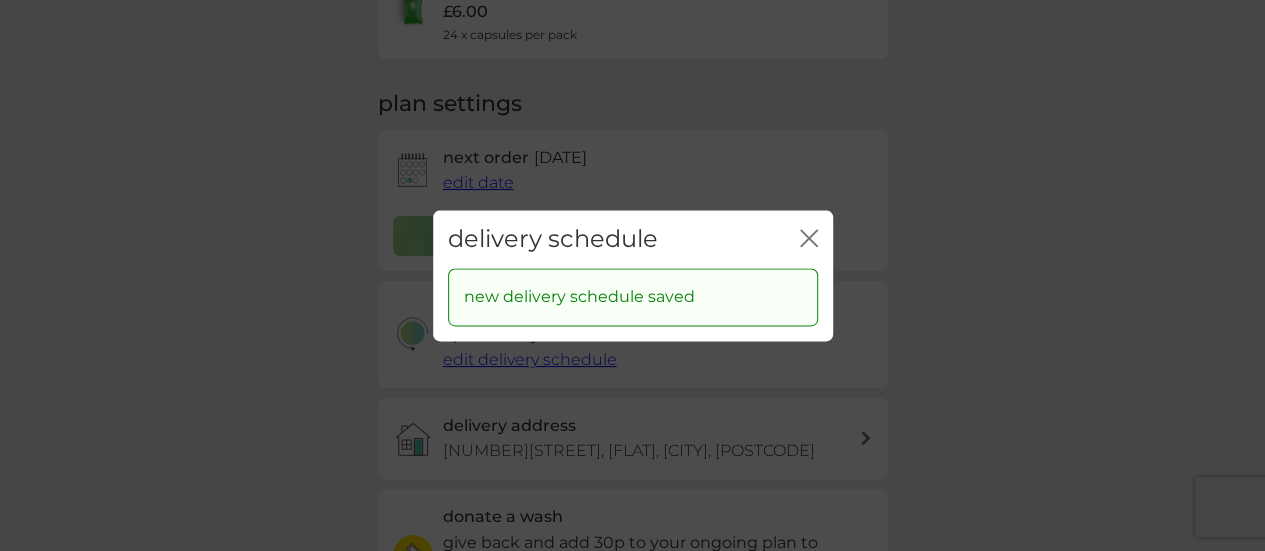 click on "close" 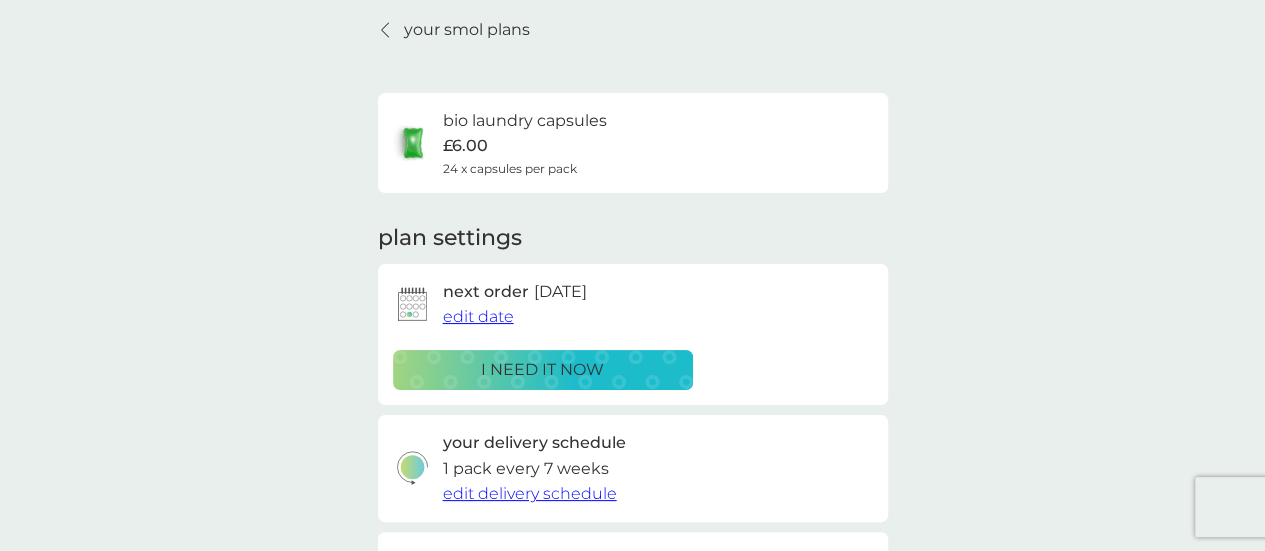scroll, scrollTop: 0, scrollLeft: 0, axis: both 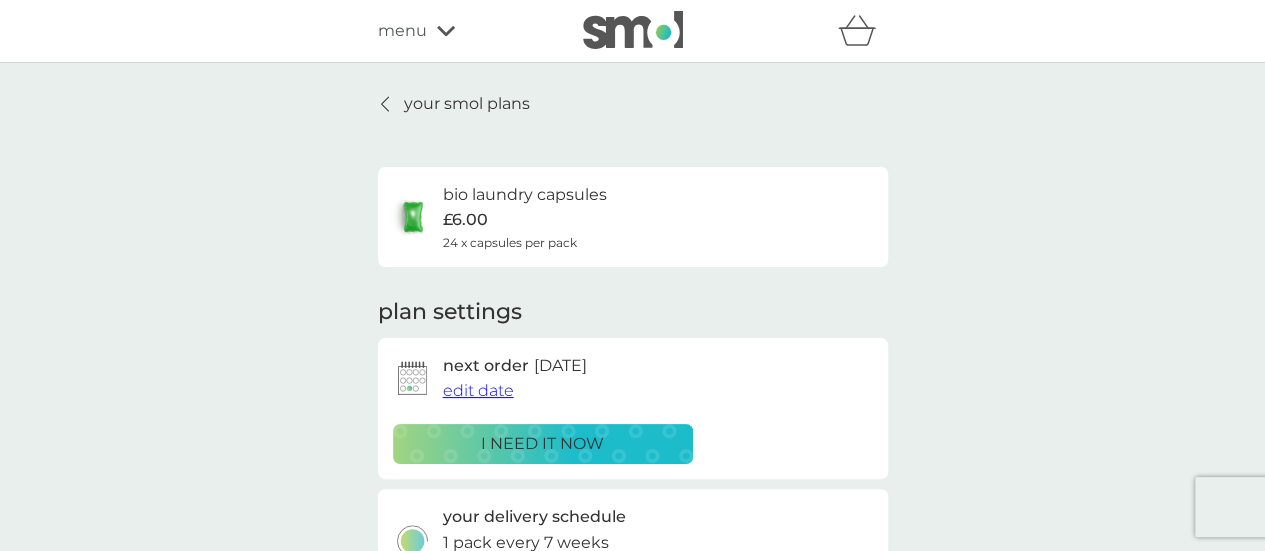 click on "your smol plans" at bounding box center (454, 104) 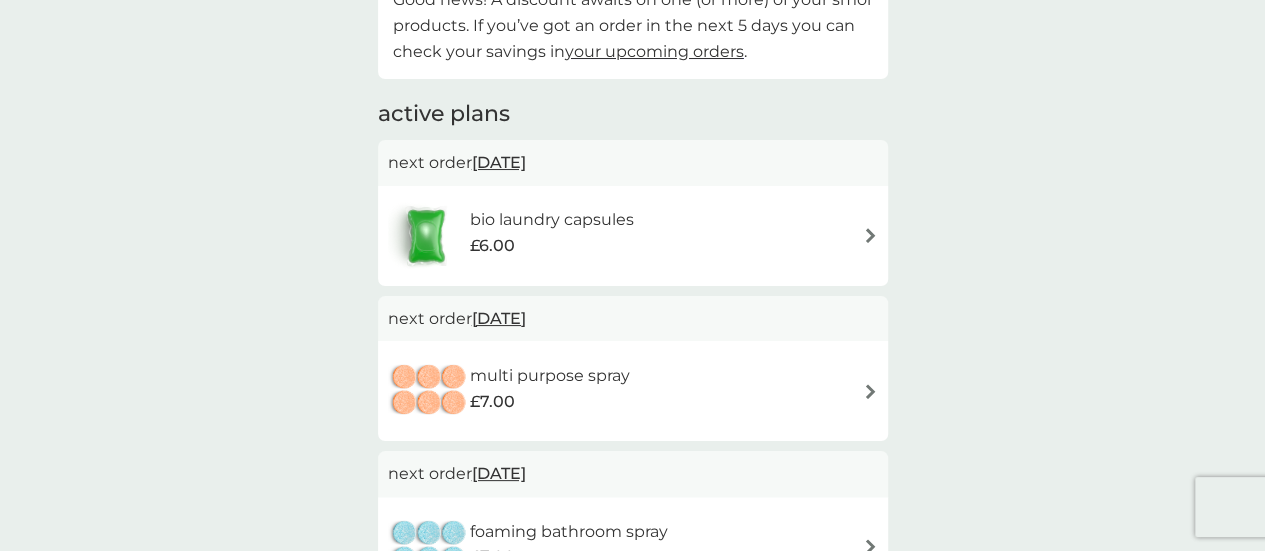 scroll, scrollTop: 615, scrollLeft: 0, axis: vertical 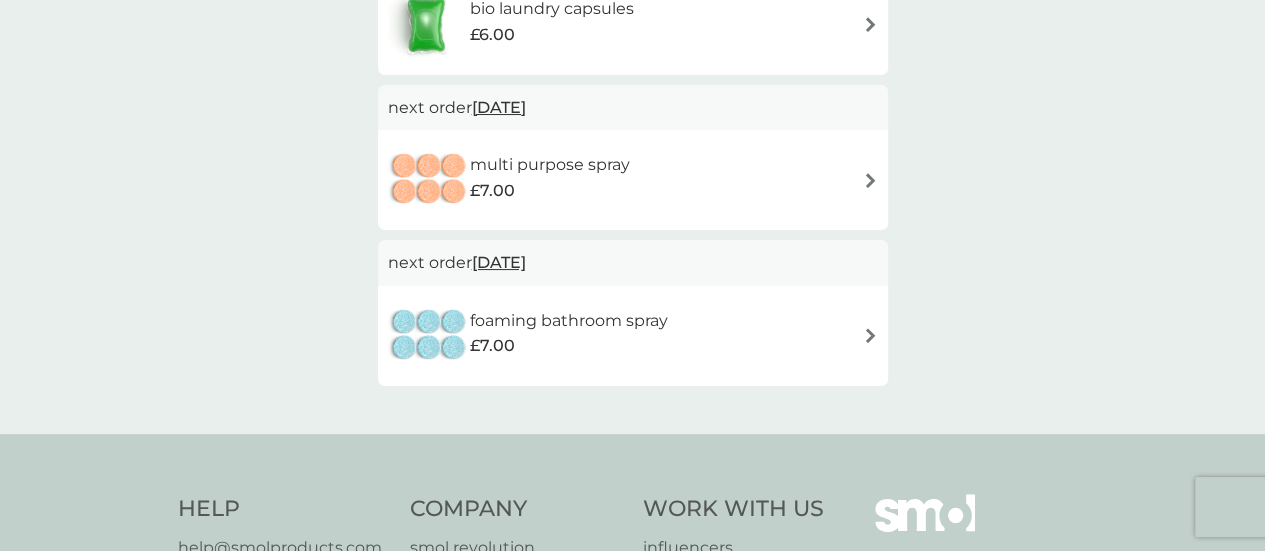 click on "multi purpose spray" at bounding box center (550, 165) 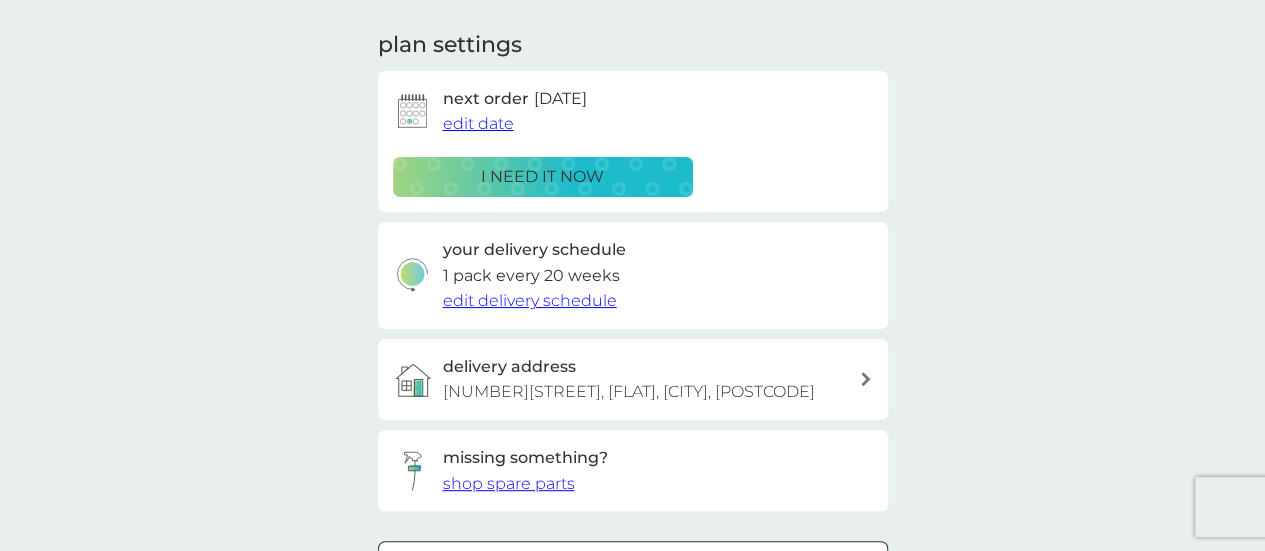 scroll, scrollTop: 280, scrollLeft: 0, axis: vertical 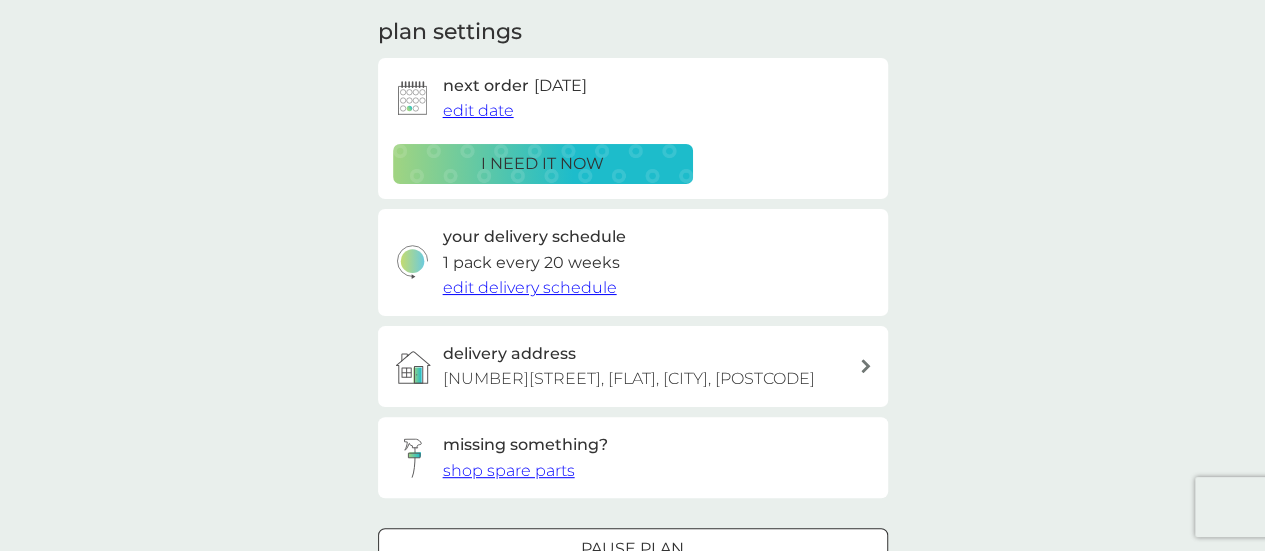 click on "edit delivery schedule" at bounding box center [530, 287] 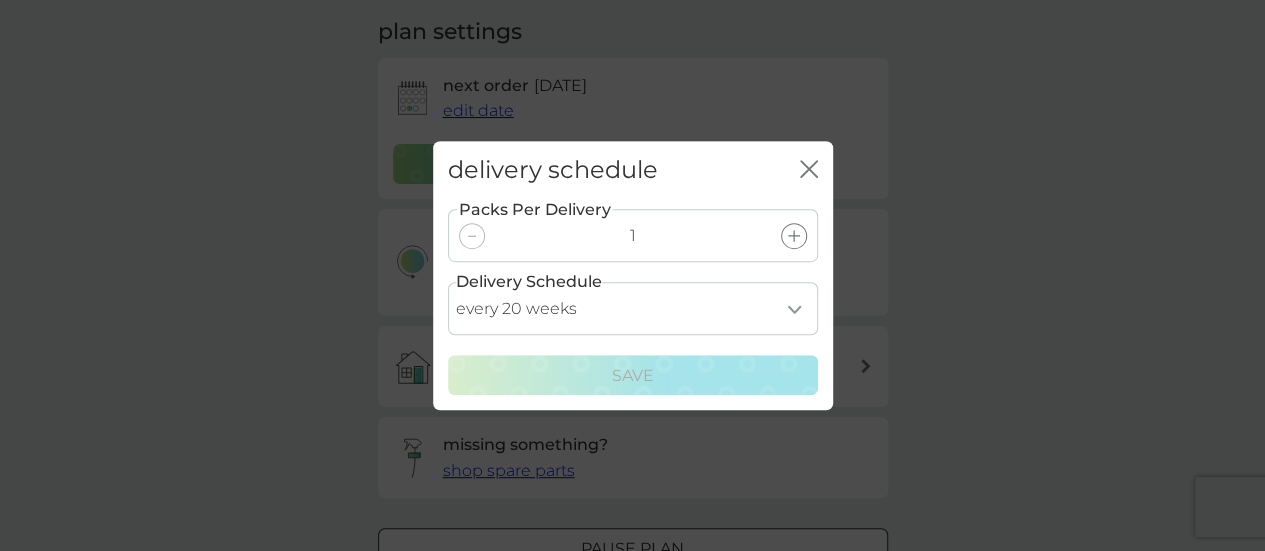 click on "every 1 week every 2 weeks every 3 weeks every 4 weeks every 5 weeks every 6 weeks every 7 weeks every 8 weeks every 9 weeks every 10 weeks every 11 weeks every 12 weeks every 13 weeks every 14 weeks every 15 weeks every 16 weeks every 17 weeks every 18 weeks every 19 weeks every 20 weeks every 21 weeks every 22 weeks every 23 weeks every 24 weeks every 25 weeks every 26 weeks every 27 weeks every 28 weeks every 29 weeks every 30 weeks every 31 weeks every 32 weeks every 33 weeks every 34 weeks every 35 weeks" at bounding box center [633, 308] 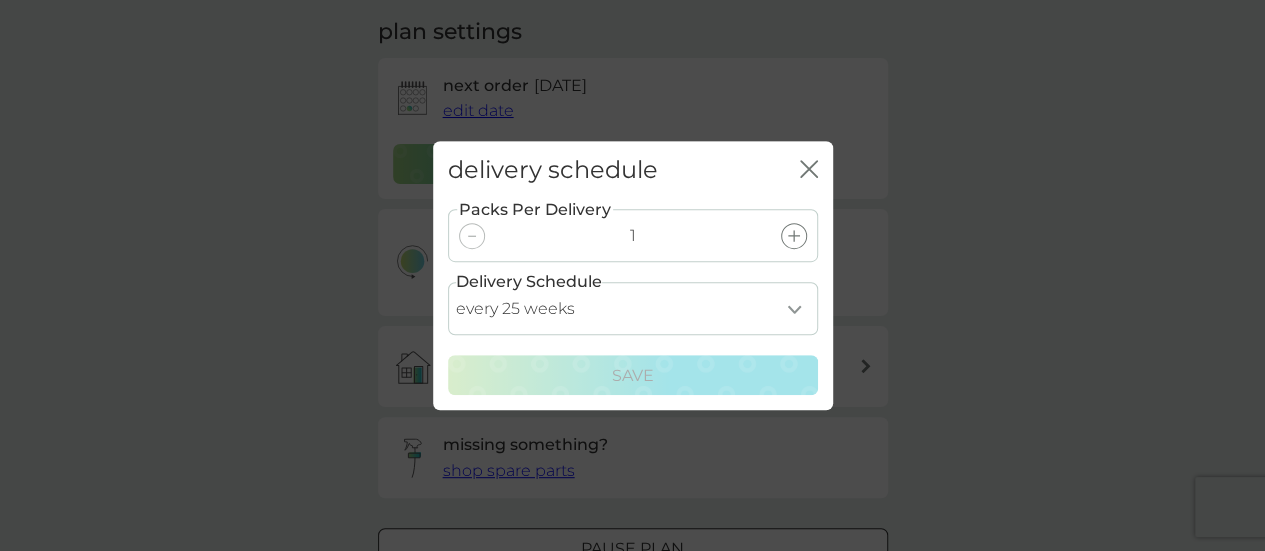 click on "every 1 week every 2 weeks every 3 weeks every 4 weeks every 5 weeks every 6 weeks every 7 weeks every 8 weeks every 9 weeks every 10 weeks every 11 weeks every 12 weeks every 13 weeks every 14 weeks every 15 weeks every 16 weeks every 17 weeks every 18 weeks every 19 weeks every 20 weeks every 21 weeks every 22 weeks every 23 weeks every 24 weeks every 25 weeks every 26 weeks every 27 weeks every 28 weeks every 29 weeks every 30 weeks every 31 weeks every 32 weeks every 33 weeks every 34 weeks every 35 weeks" at bounding box center (633, 308) 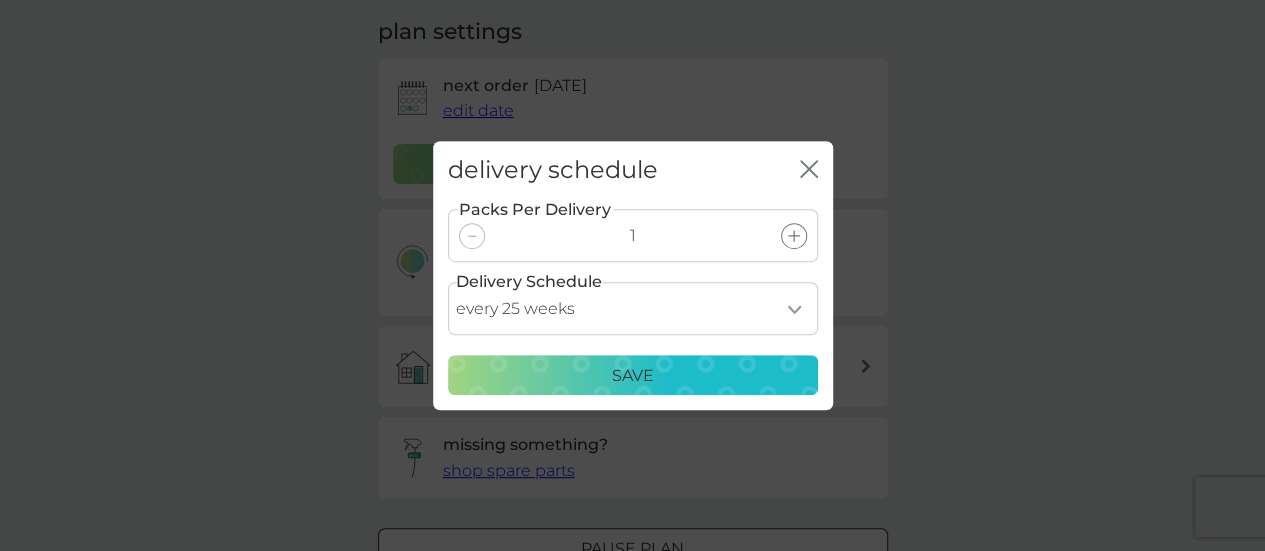 click on "Save" at bounding box center (633, 376) 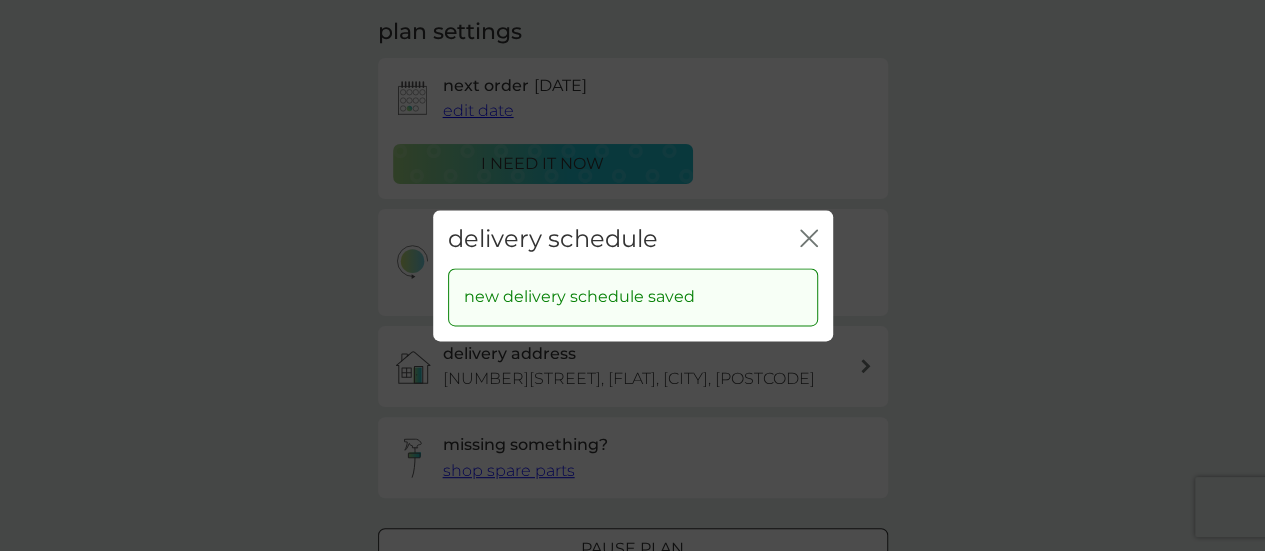 click on "close" 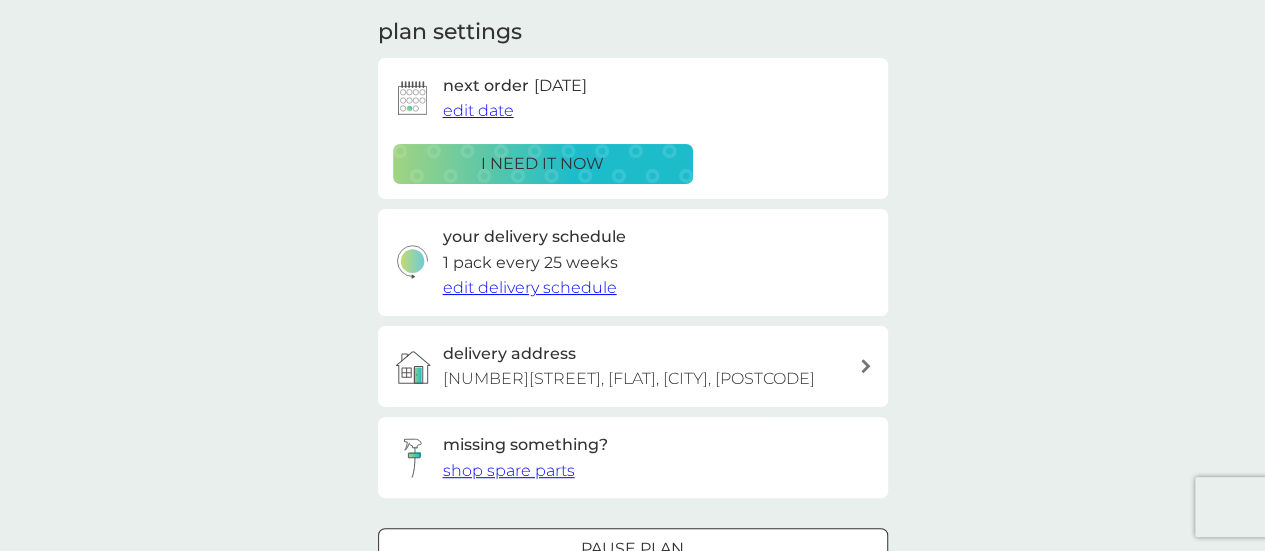 scroll, scrollTop: 253, scrollLeft: 0, axis: vertical 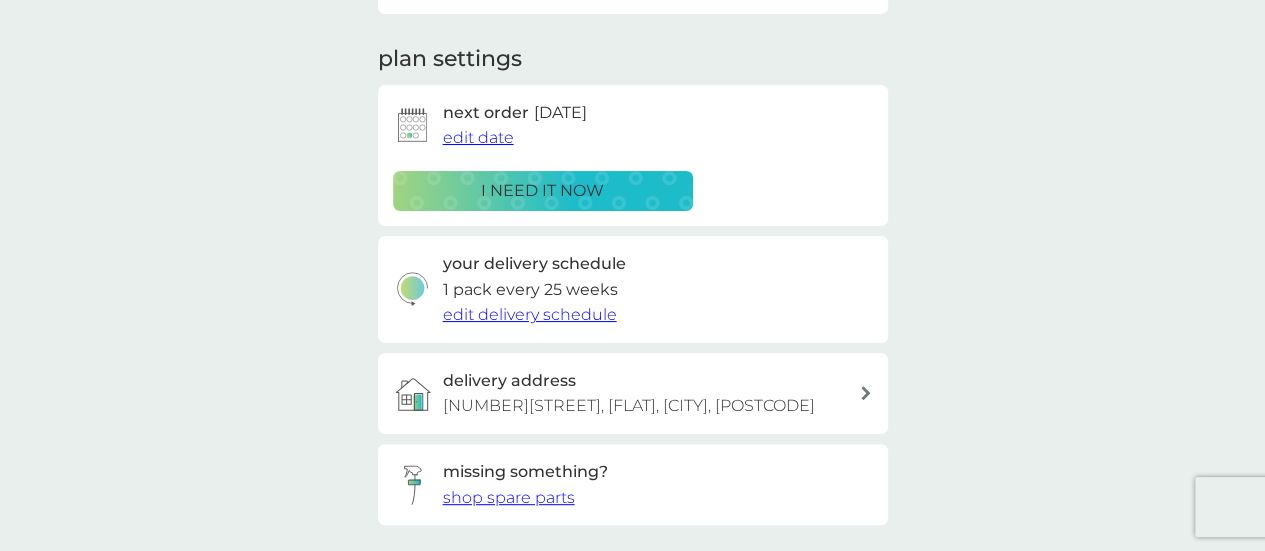 click on "edit date" at bounding box center [478, 137] 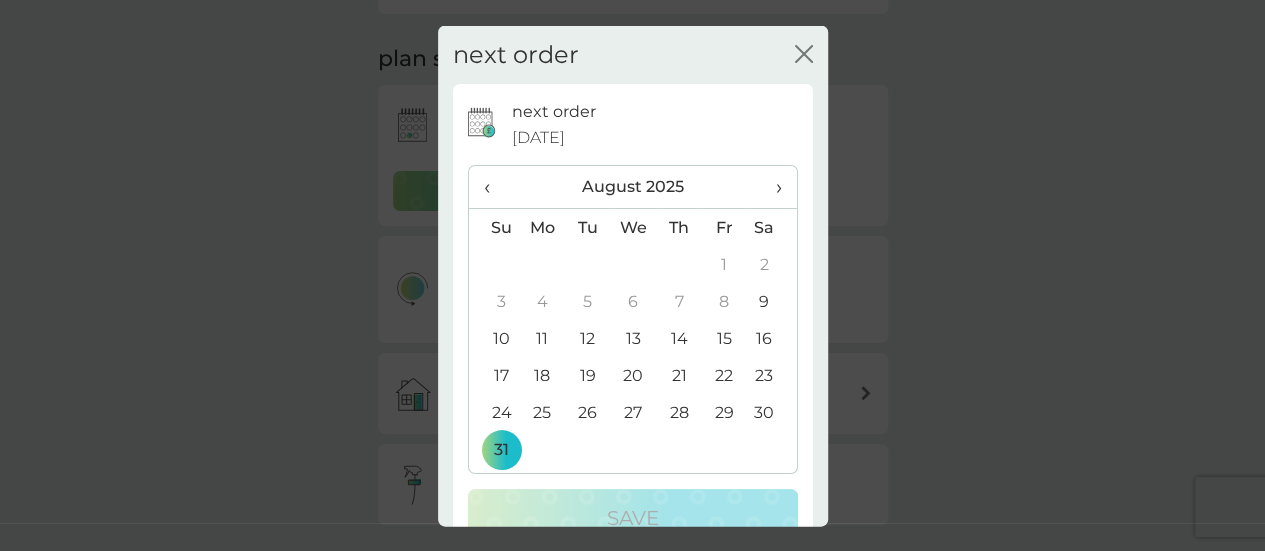 click on "›" at bounding box center (771, 187) 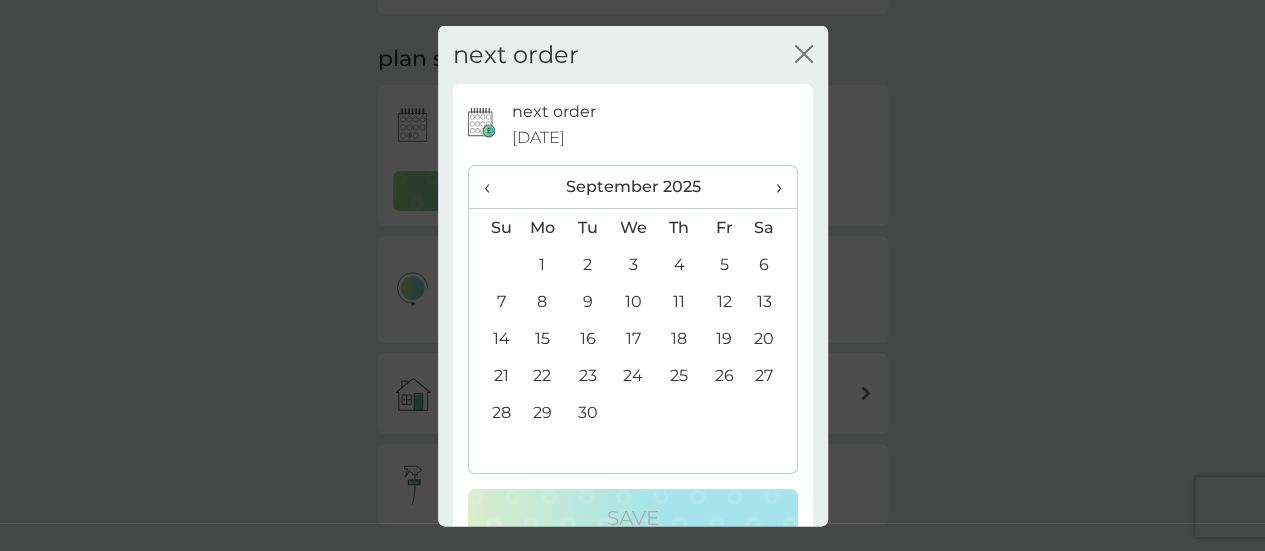 click on "29" at bounding box center (543, 412) 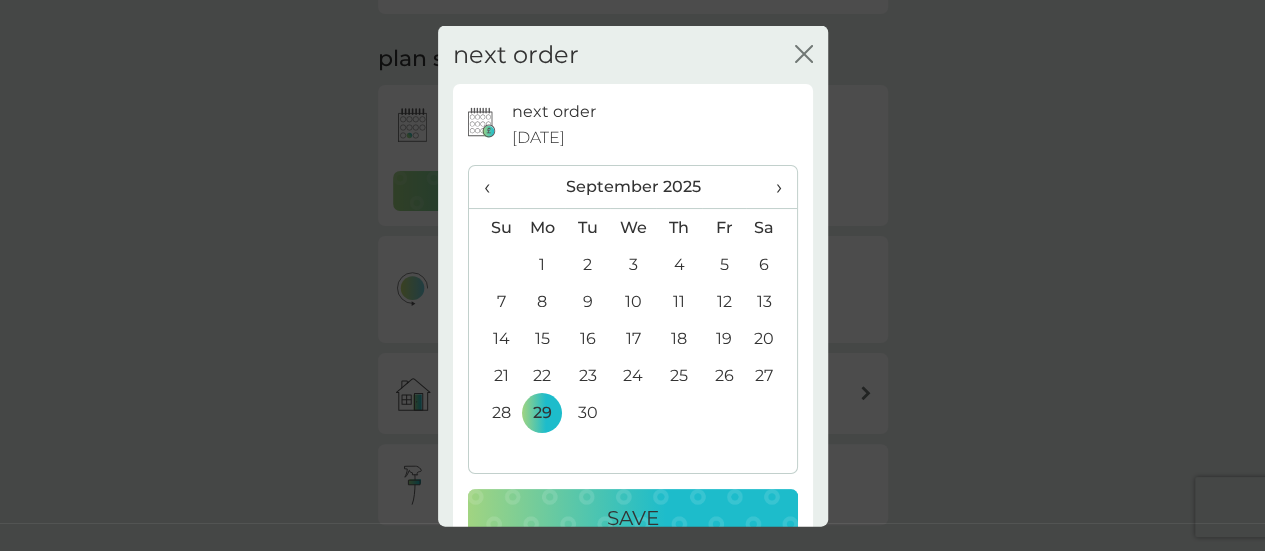 scroll, scrollTop: 49, scrollLeft: 0, axis: vertical 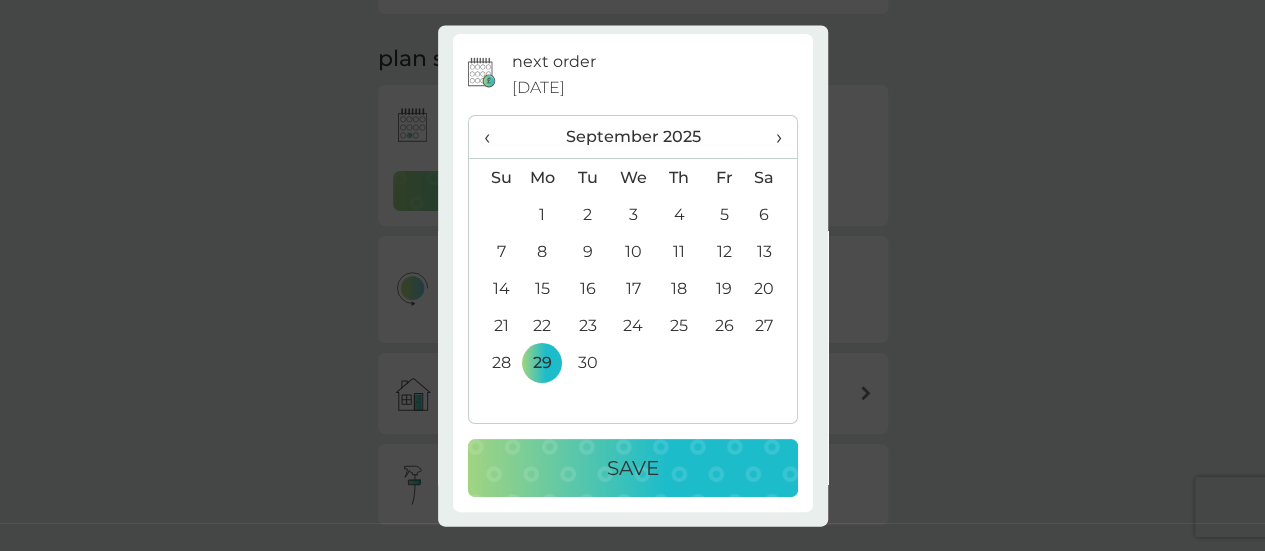 click on "Save" at bounding box center (633, 469) 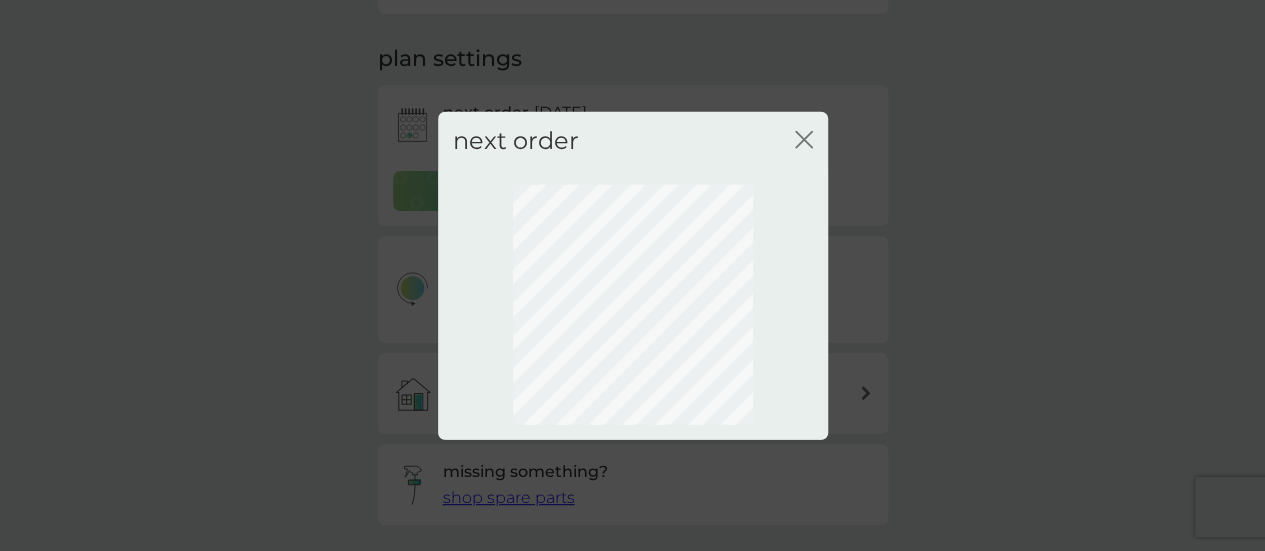 scroll, scrollTop: 0, scrollLeft: 0, axis: both 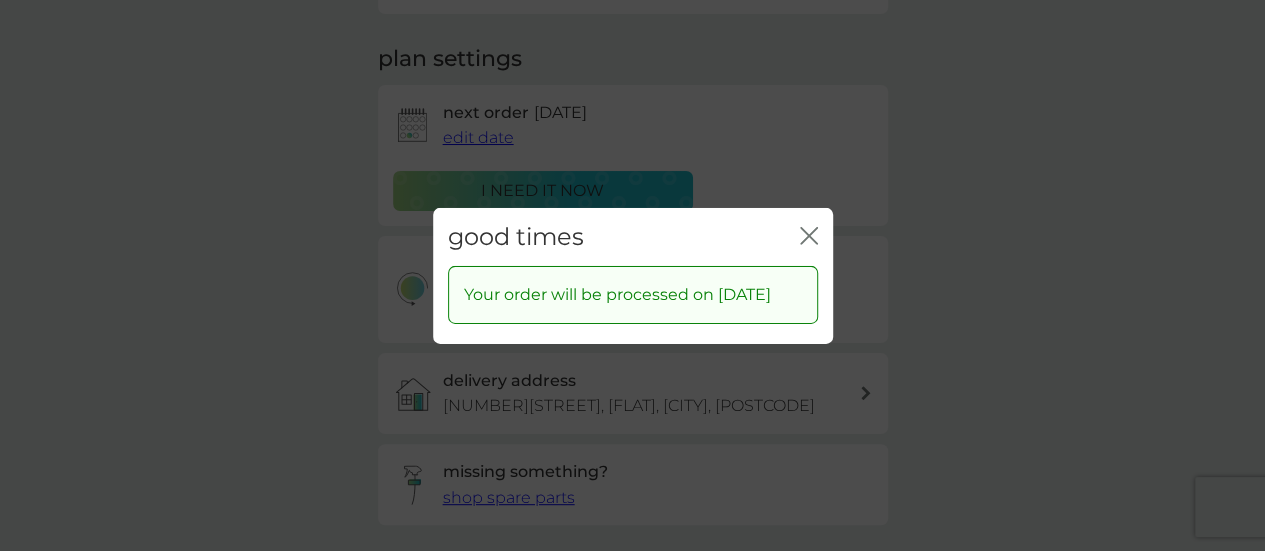 click on "close" 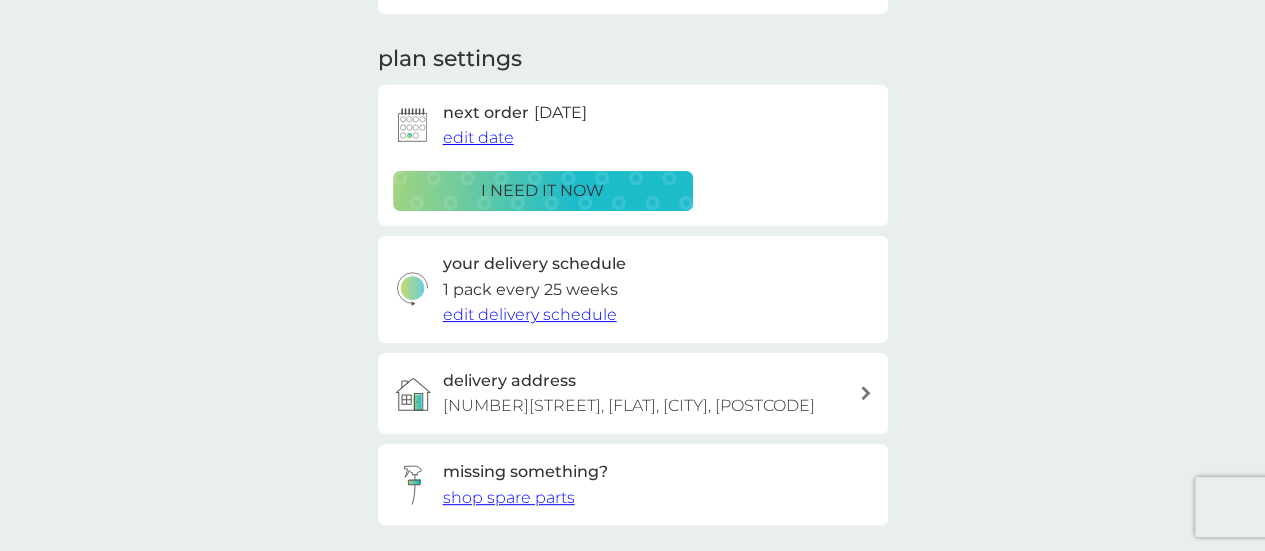 scroll, scrollTop: 0, scrollLeft: 0, axis: both 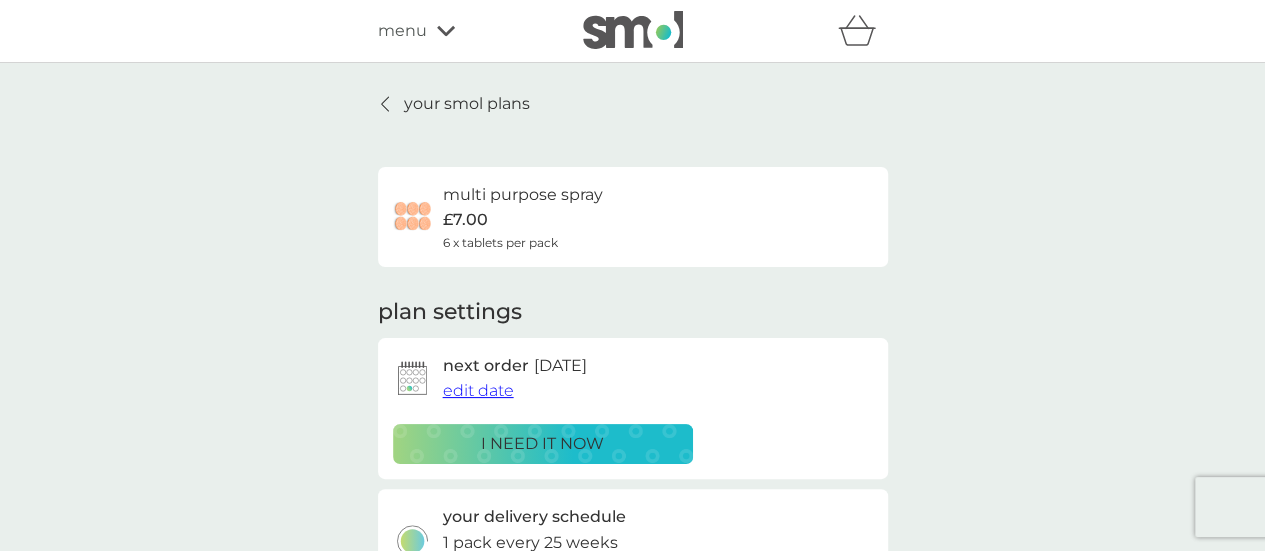 click on "your smol plans" at bounding box center [467, 104] 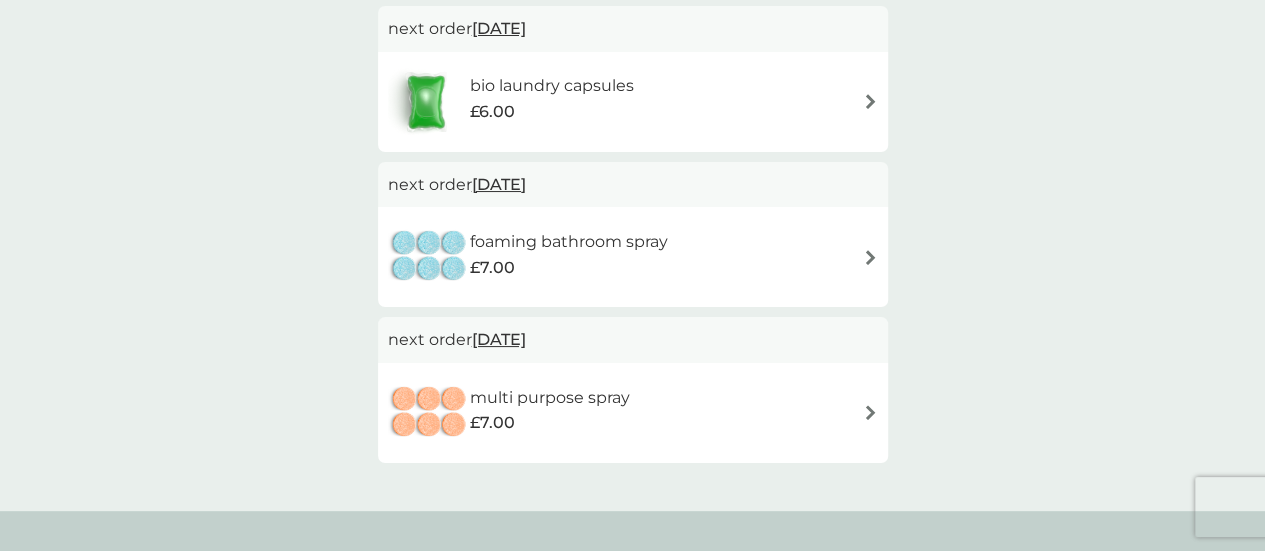 scroll, scrollTop: 540, scrollLeft: 0, axis: vertical 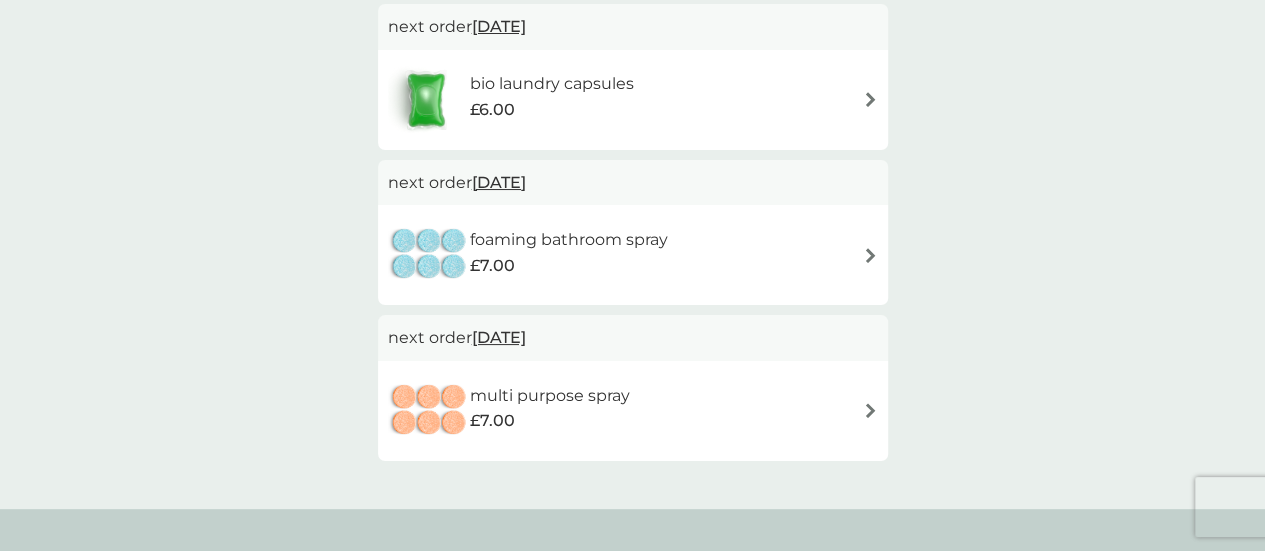 click at bounding box center (870, 255) 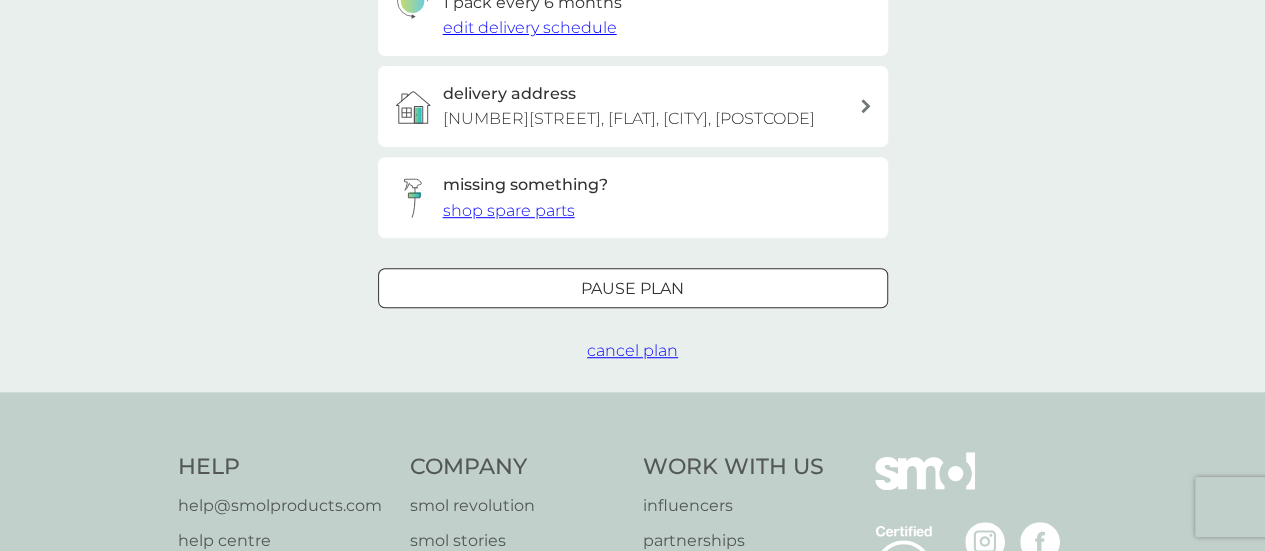 scroll, scrollTop: 0, scrollLeft: 0, axis: both 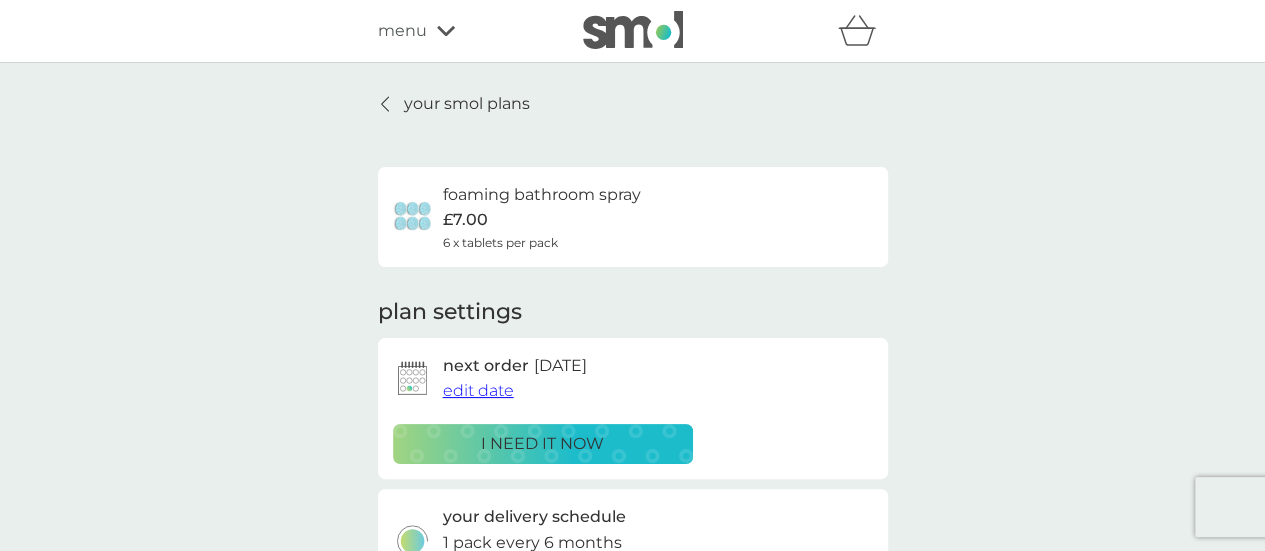 click on "edit date" at bounding box center (478, 390) 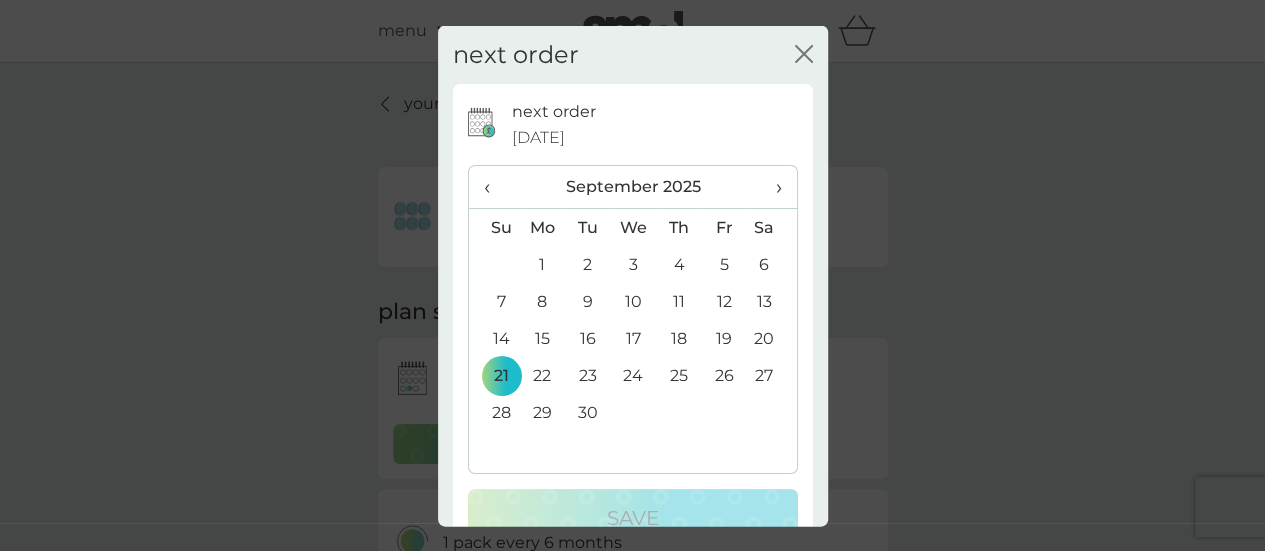 click on "›" at bounding box center [771, 187] 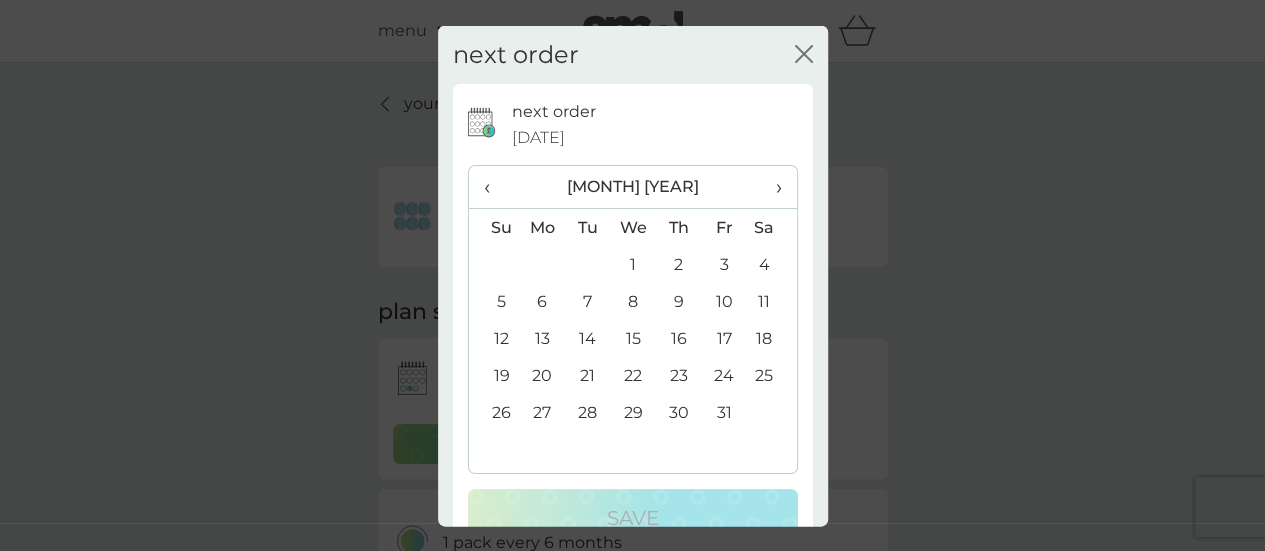 click on "27" at bounding box center [543, 412] 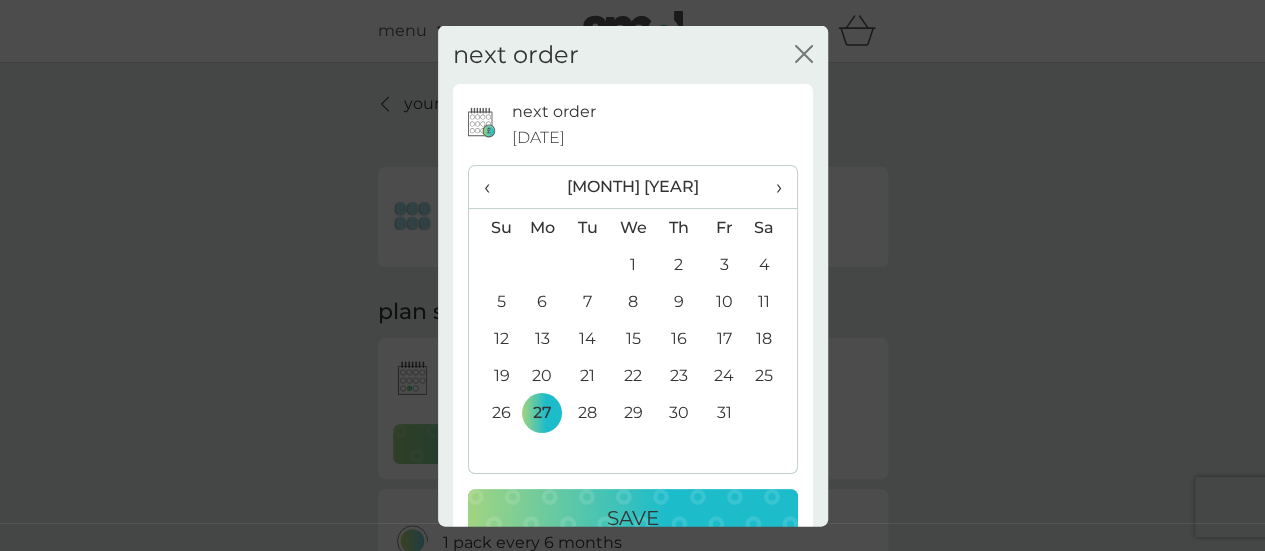 scroll, scrollTop: 49, scrollLeft: 0, axis: vertical 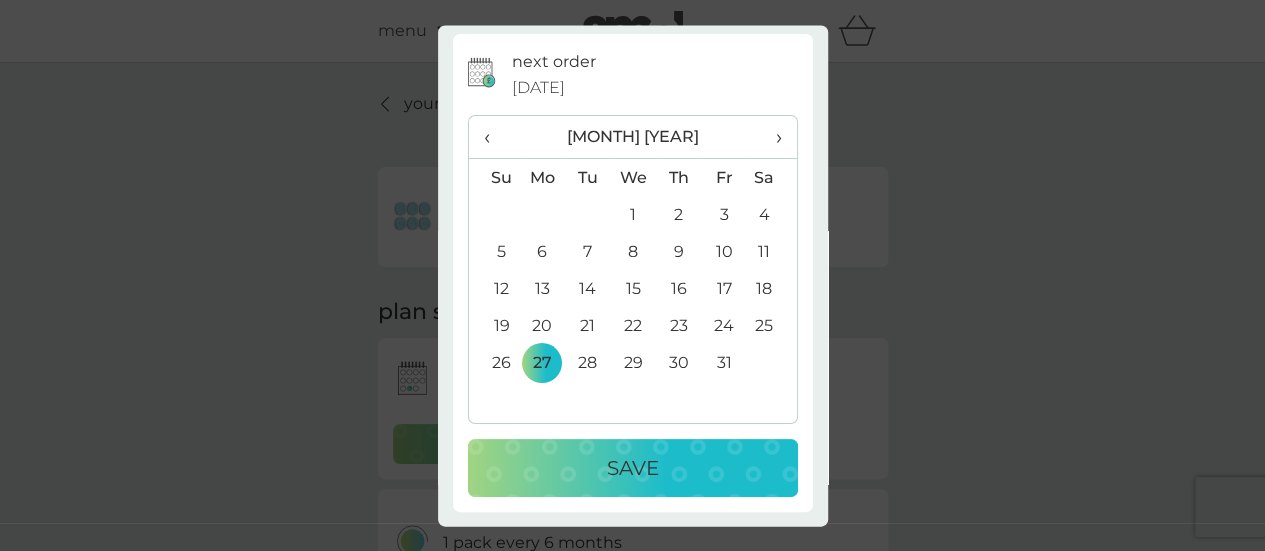 click on "Save" at bounding box center (633, 469) 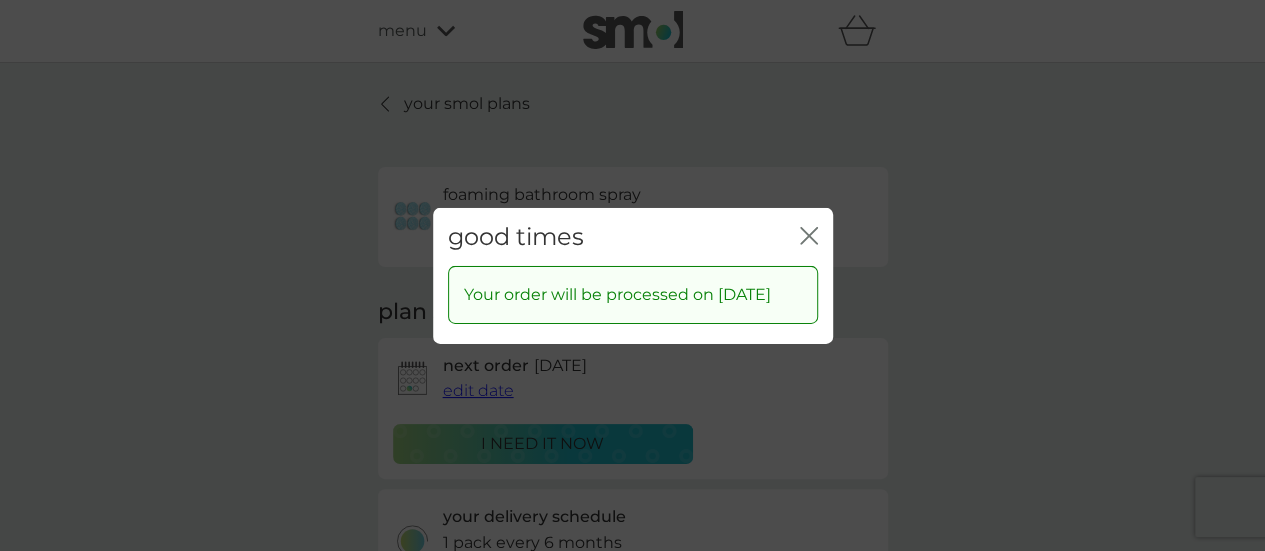 click on "close" 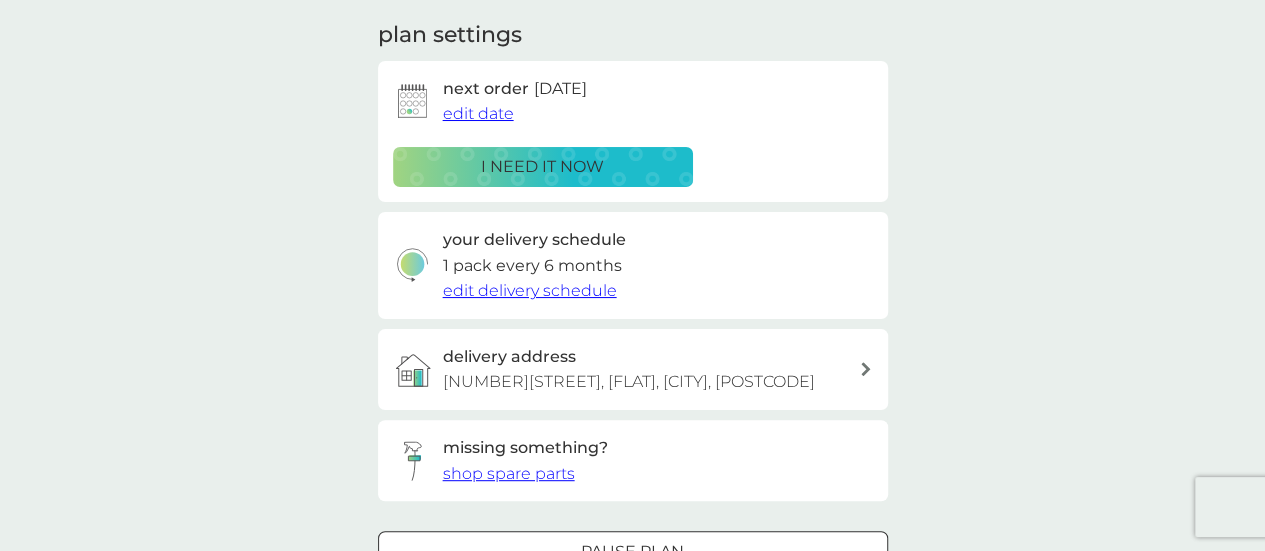 scroll, scrollTop: 0, scrollLeft: 0, axis: both 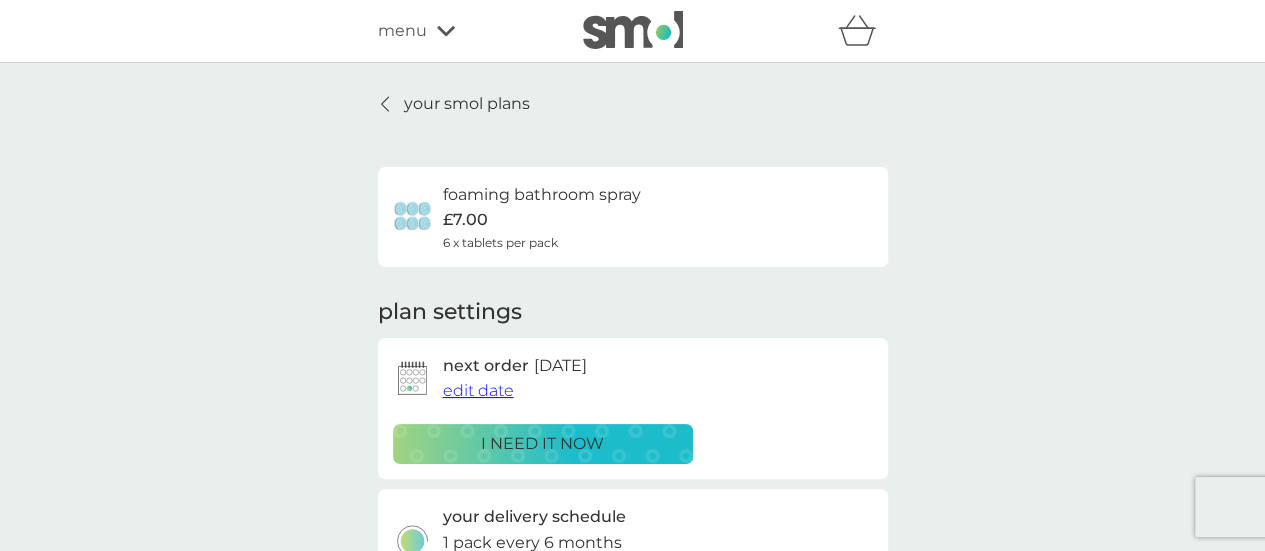 click on "your smol plans" at bounding box center (467, 104) 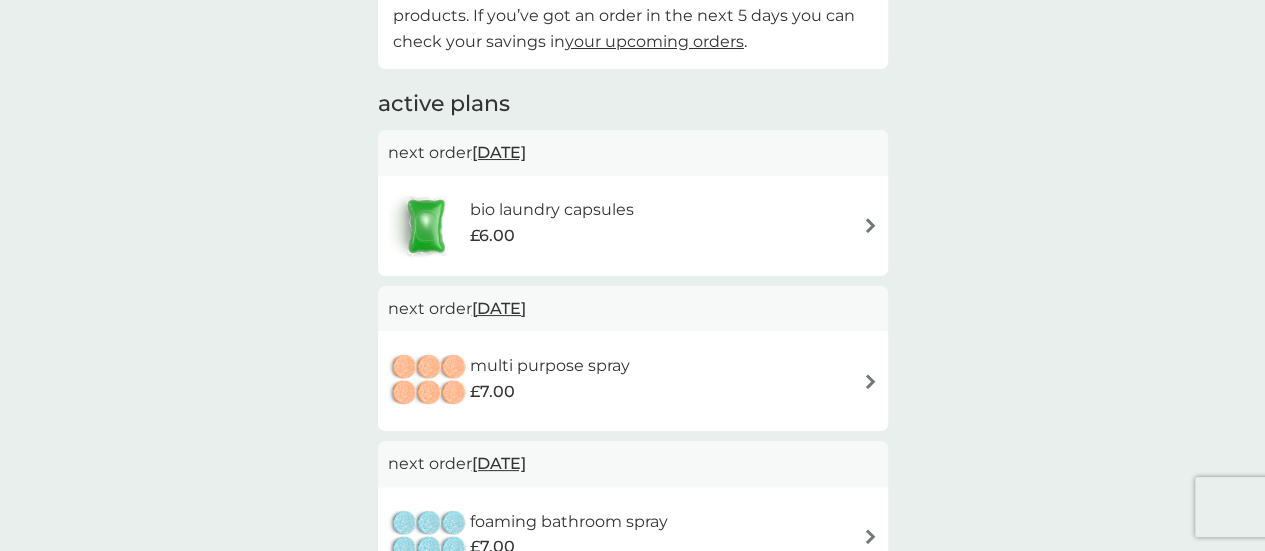 scroll, scrollTop: 475, scrollLeft: 0, axis: vertical 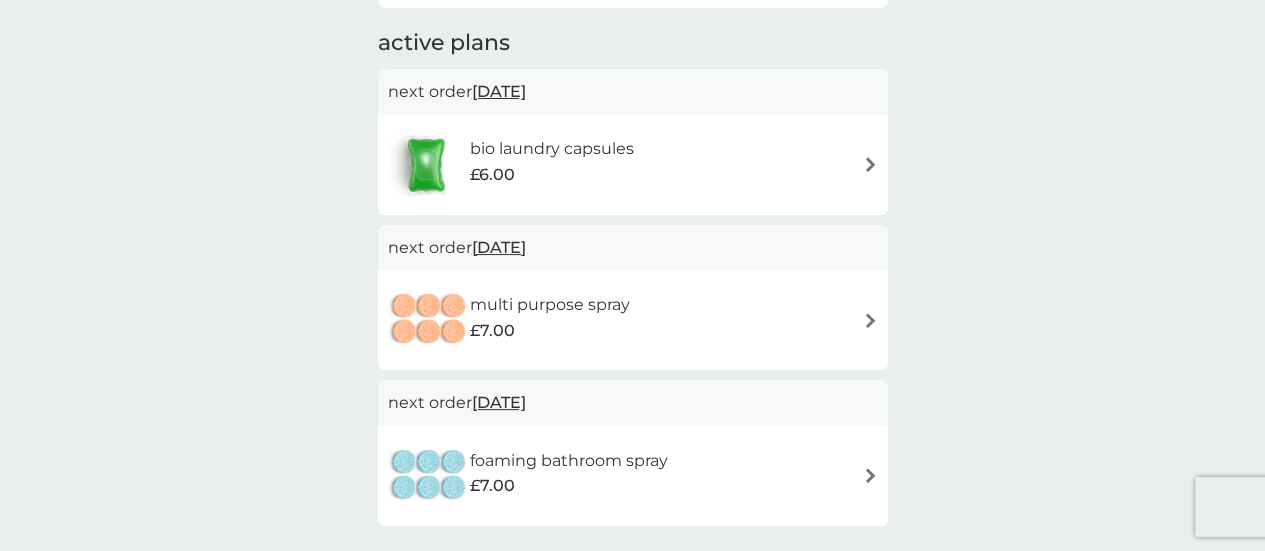 click on "multi purpose spray £7.00" at bounding box center [633, 320] 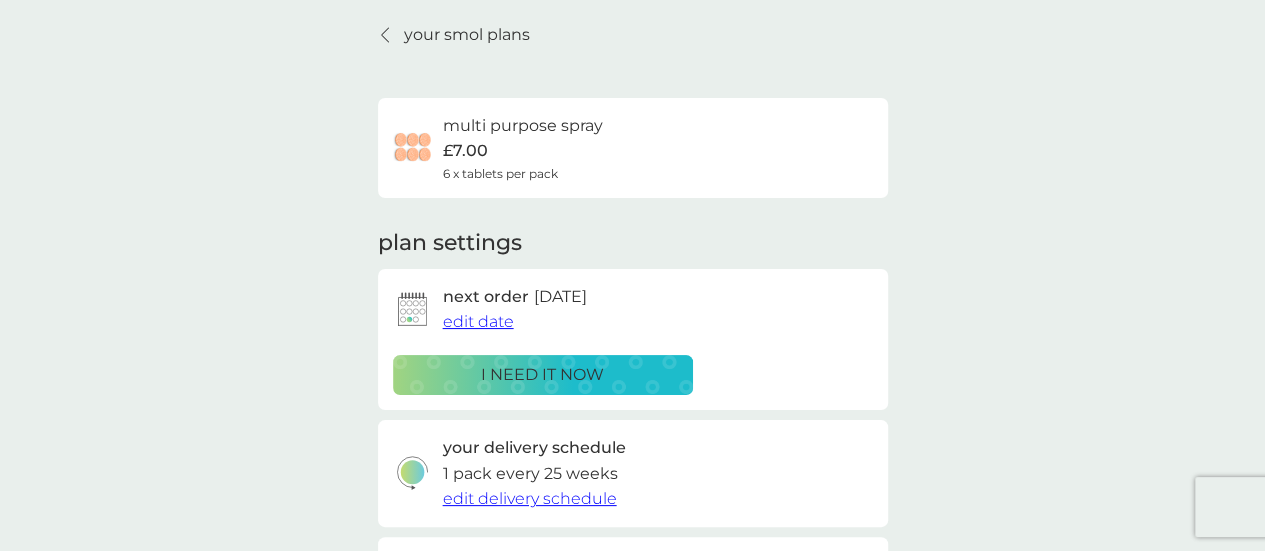 scroll, scrollTop: 0, scrollLeft: 0, axis: both 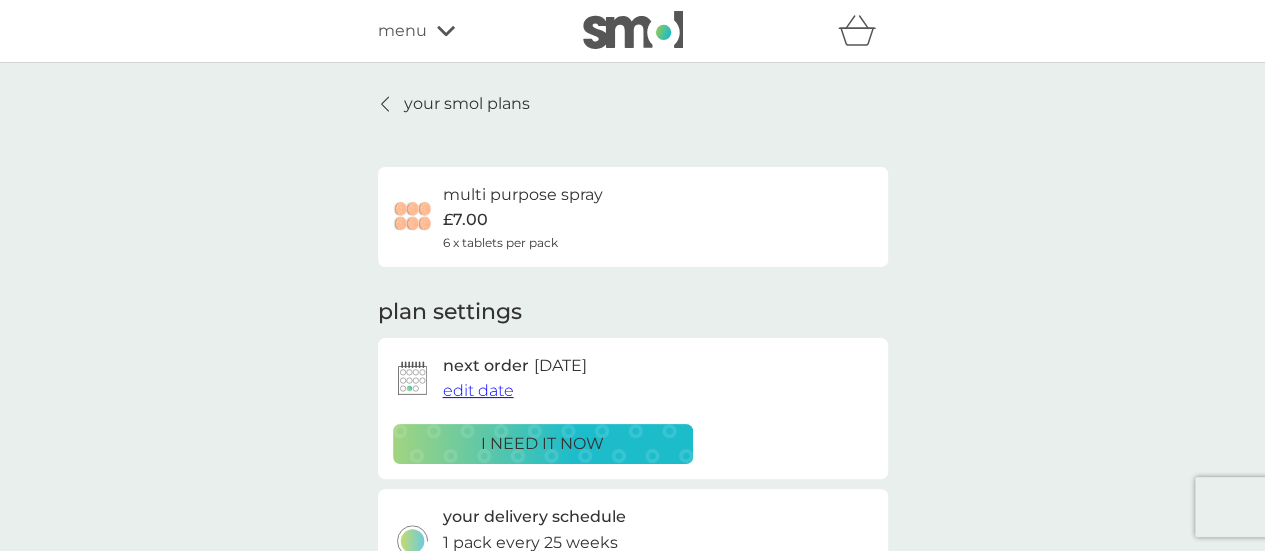click on "your smol plans" at bounding box center [467, 104] 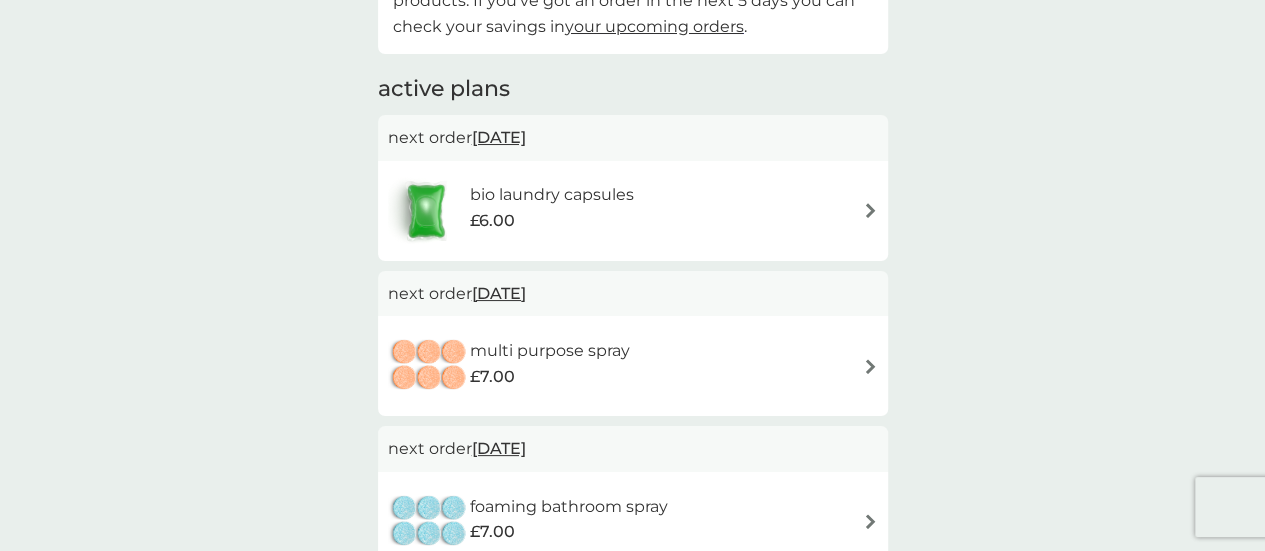 scroll, scrollTop: 431, scrollLeft: 0, axis: vertical 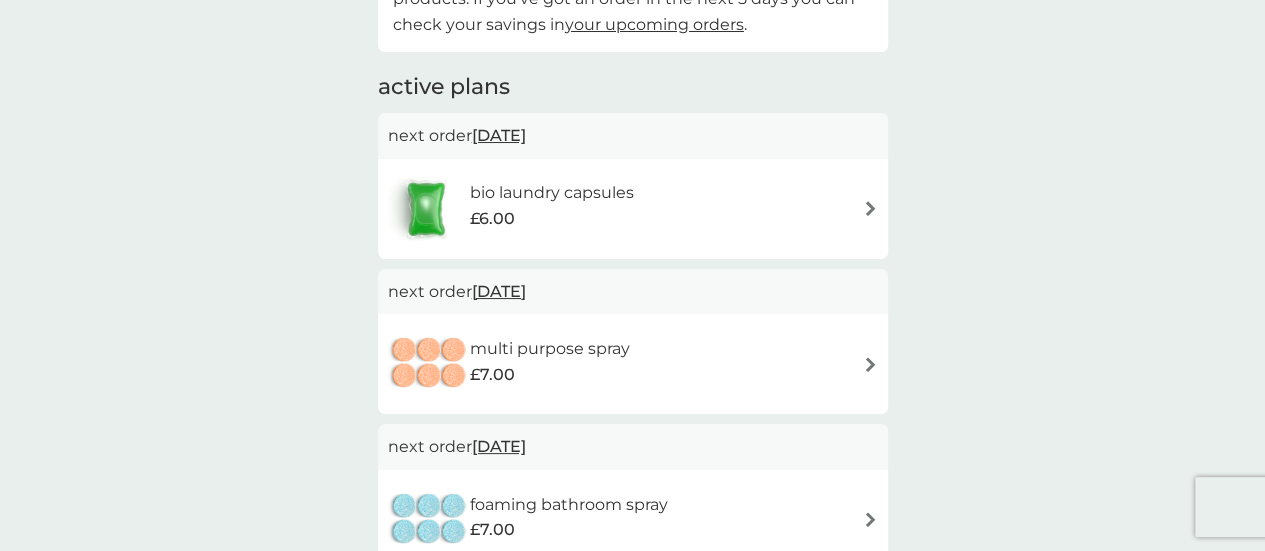 click on "multi purpose spray £7.00" at bounding box center [633, 364] 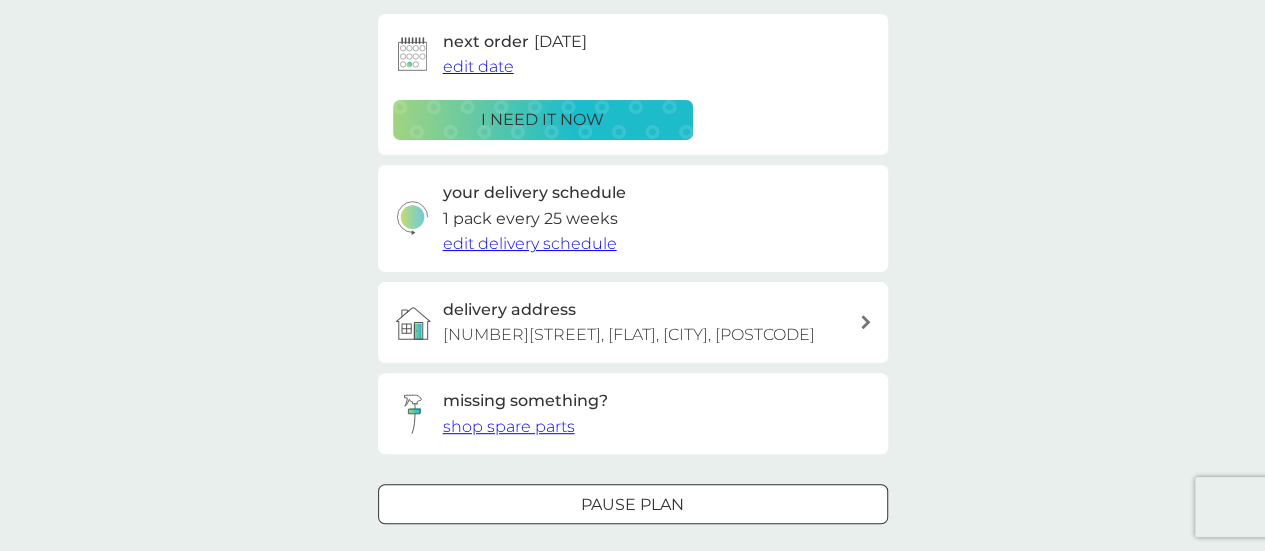 scroll, scrollTop: 327, scrollLeft: 0, axis: vertical 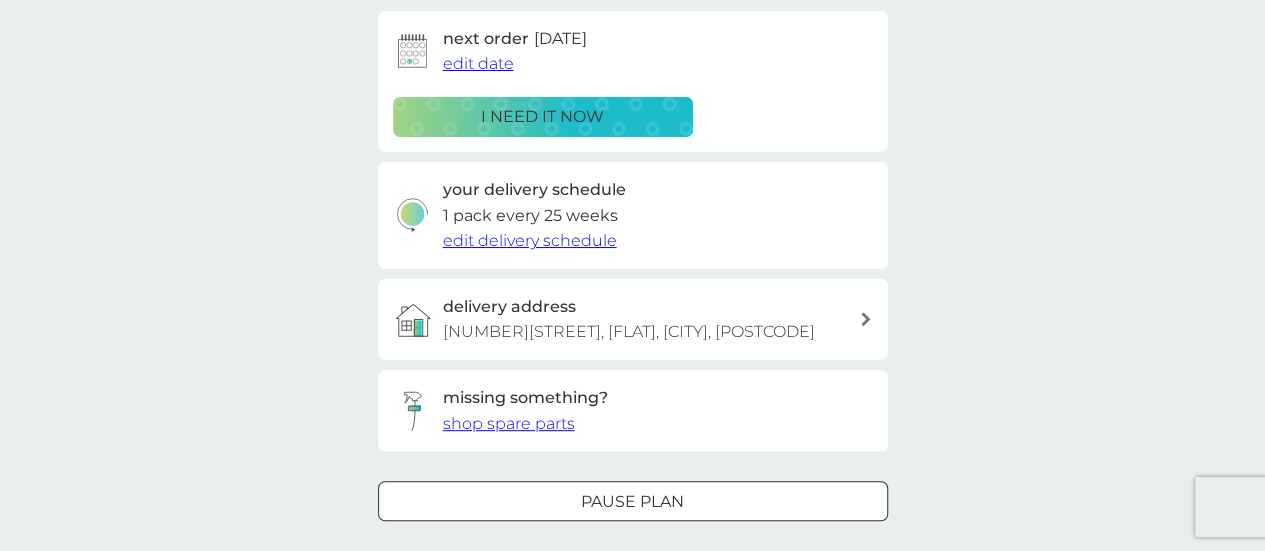 click on "edit delivery schedule" at bounding box center (530, 240) 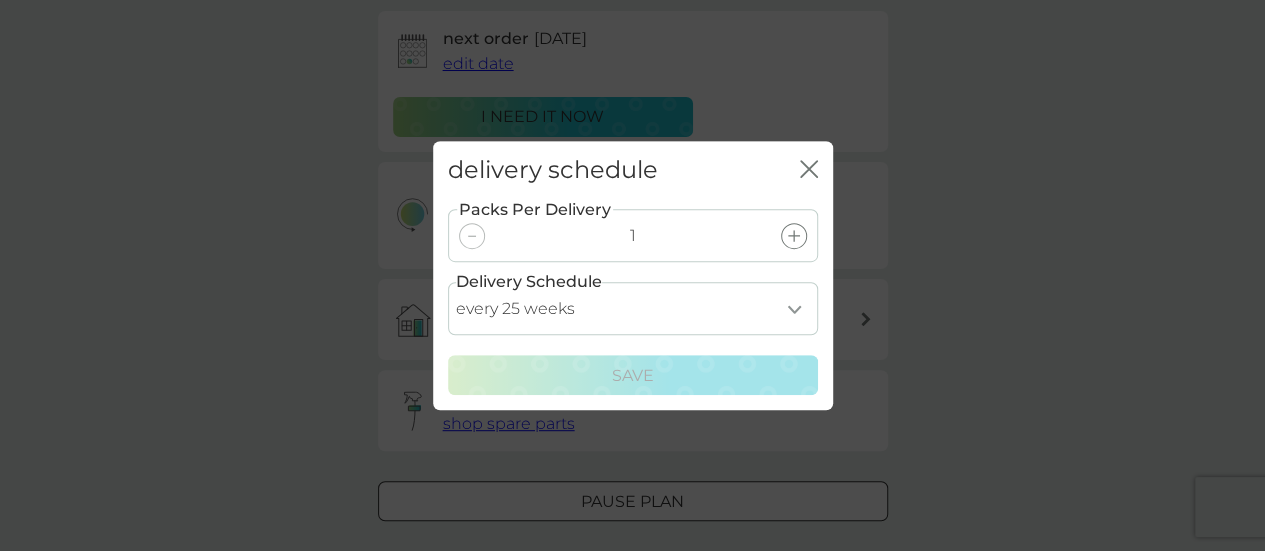 click on "every 1 week every 2 weeks every 3 weeks every 4 weeks every 5 weeks every 6 weeks every 7 weeks every 8 weeks every 9 weeks every 10 weeks every 11 weeks every 12 weeks every 13 weeks every 14 weeks every 15 weeks every 16 weeks every 17 weeks every 18 weeks every 19 weeks every 20 weeks every 21 weeks every 22 weeks every 23 weeks every 24 weeks every 25 weeks every 26 weeks every 27 weeks every 28 weeks every 29 weeks every 30 weeks every 31 weeks every 32 weeks every 33 weeks every 34 weeks every 35 weeks" at bounding box center (633, 308) 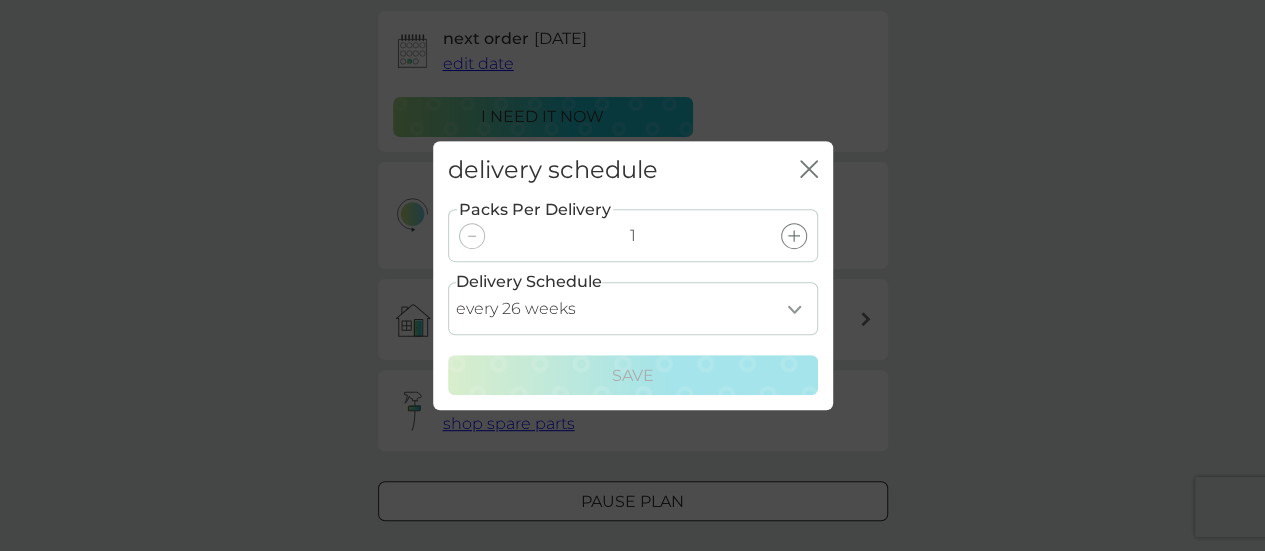 click on "every 1 week every 2 weeks every 3 weeks every 4 weeks every 5 weeks every 6 weeks every 7 weeks every 8 weeks every 9 weeks every 10 weeks every 11 weeks every 12 weeks every 13 weeks every 14 weeks every 15 weeks every 16 weeks every 17 weeks every 18 weeks every 19 weeks every 20 weeks every 21 weeks every 22 weeks every 23 weeks every 24 weeks every 25 weeks every 26 weeks every 27 weeks every 28 weeks every 29 weeks every 30 weeks every 31 weeks every 32 weeks every 33 weeks every 34 weeks every 35 weeks" at bounding box center [633, 308] 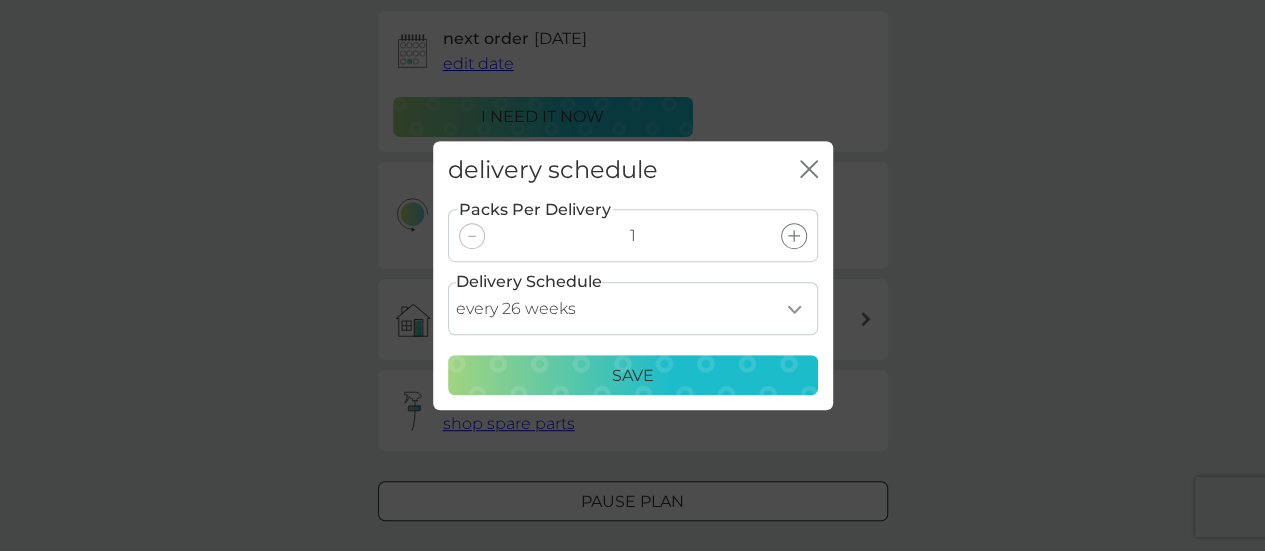 click on "Save" at bounding box center [633, 376] 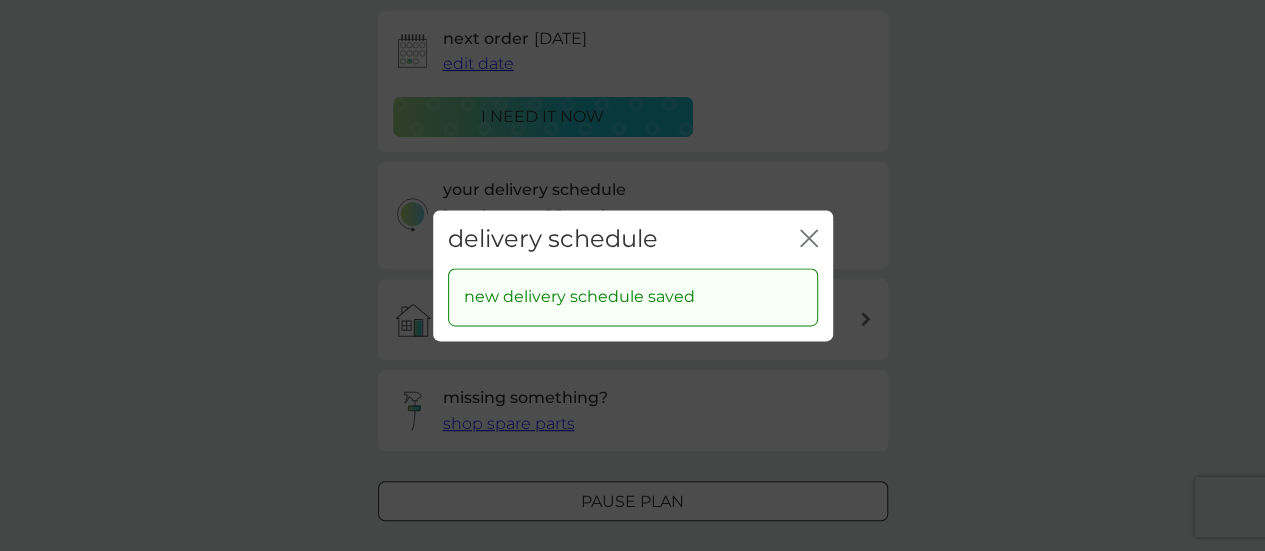 click on "delivery schedule close new delivery schedule saved" at bounding box center (632, 275) 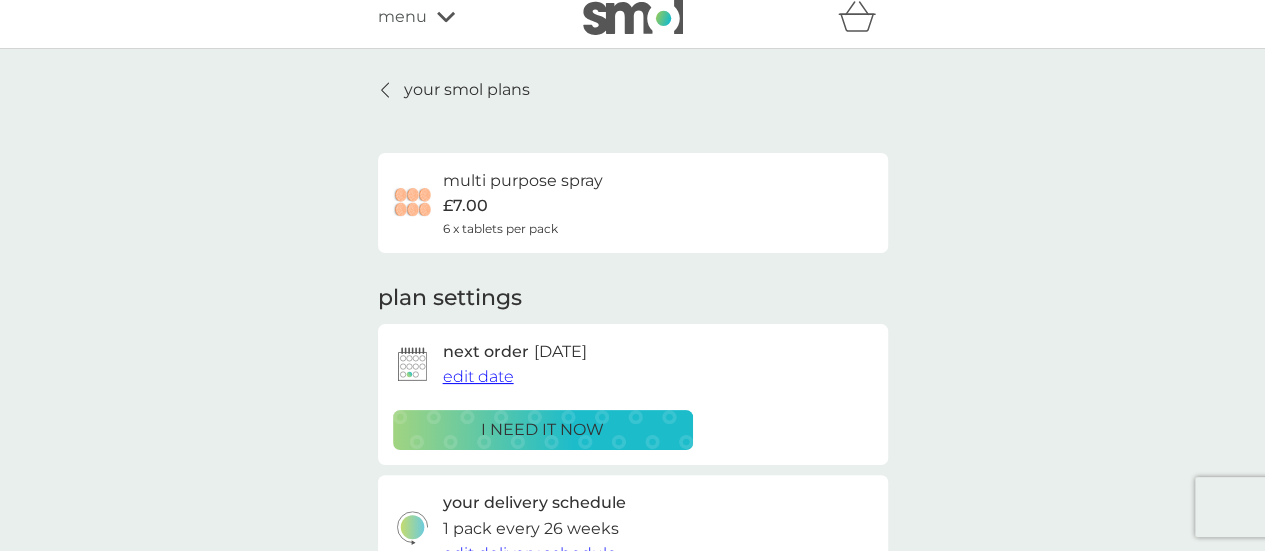 scroll, scrollTop: 0, scrollLeft: 0, axis: both 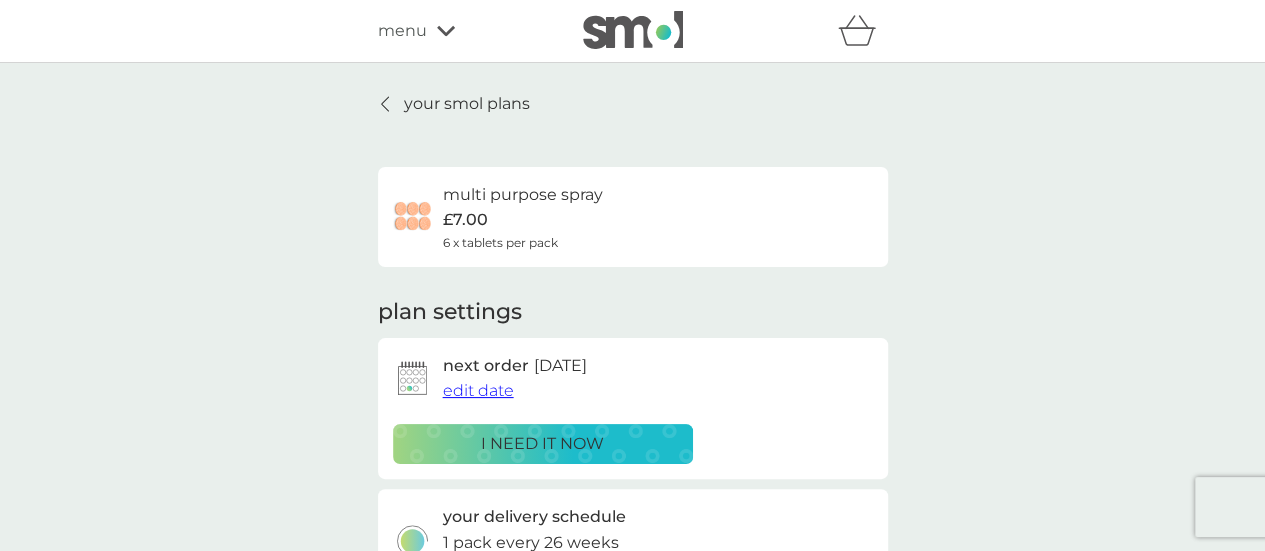 click on "your smol plans" at bounding box center [454, 104] 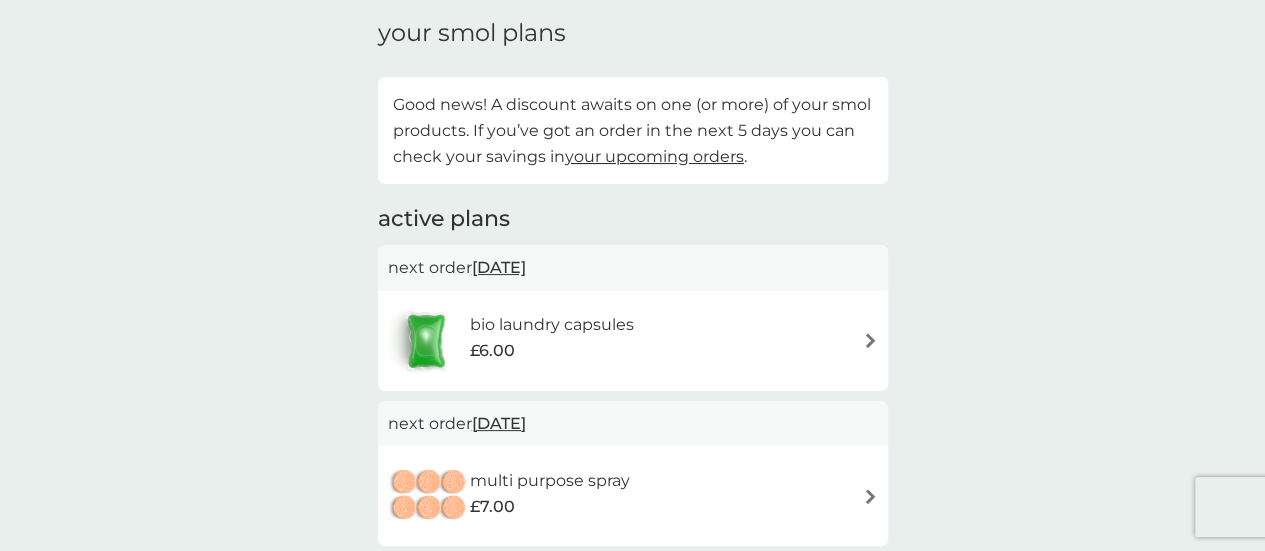 scroll, scrollTop: 302, scrollLeft: 0, axis: vertical 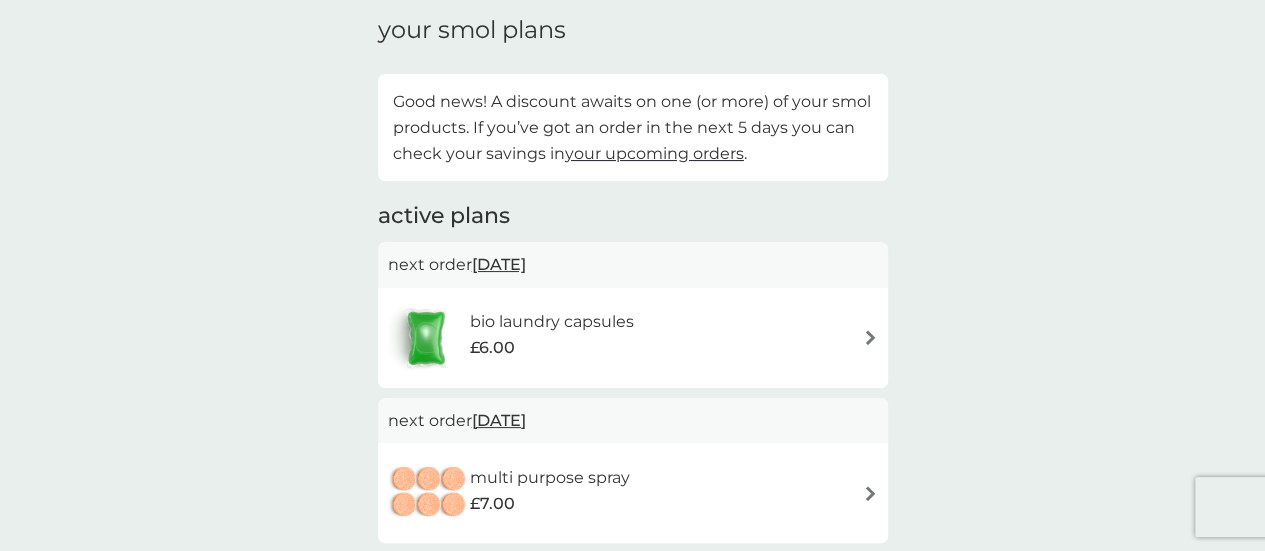 click on "your upcoming orders" at bounding box center [654, 153] 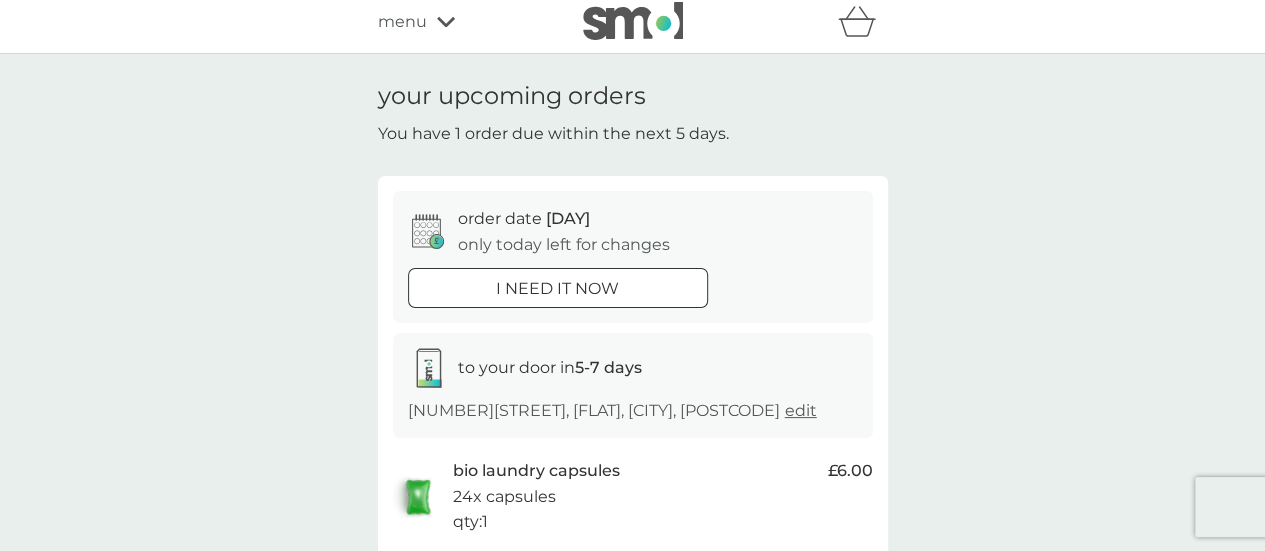 scroll, scrollTop: 8, scrollLeft: 0, axis: vertical 